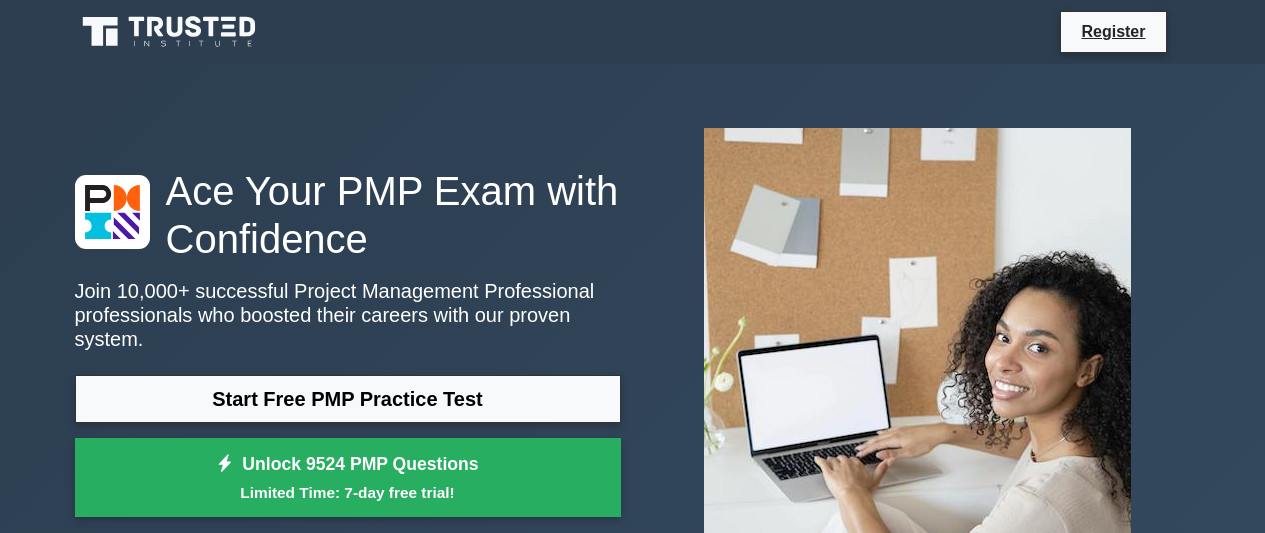 scroll, scrollTop: 0, scrollLeft: 0, axis: both 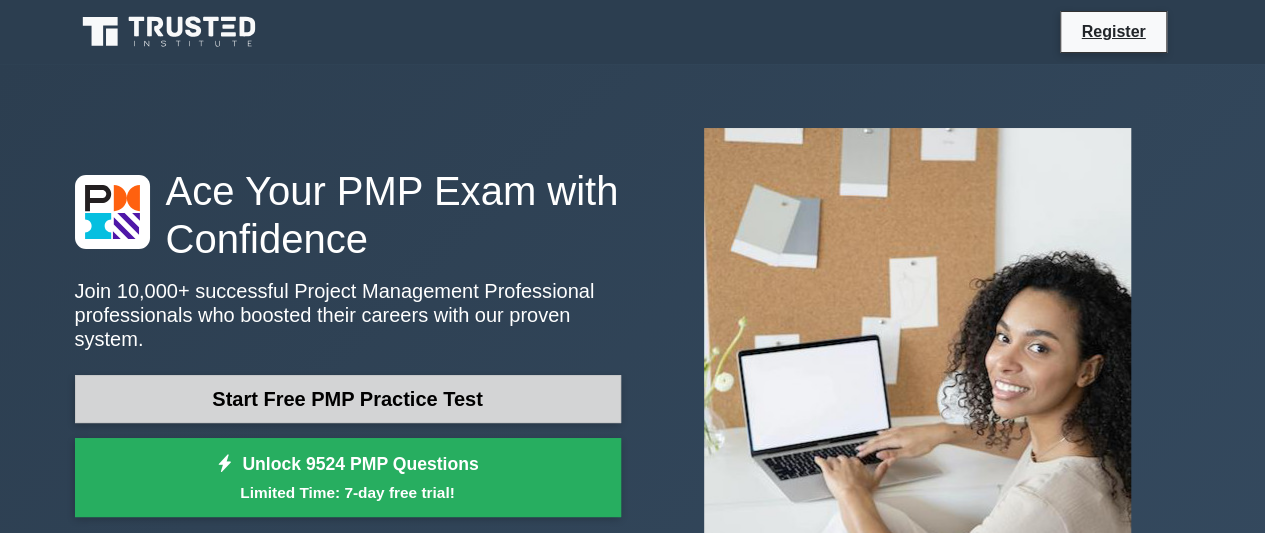 click on "Start Free PMP Practice Test" at bounding box center (348, 399) 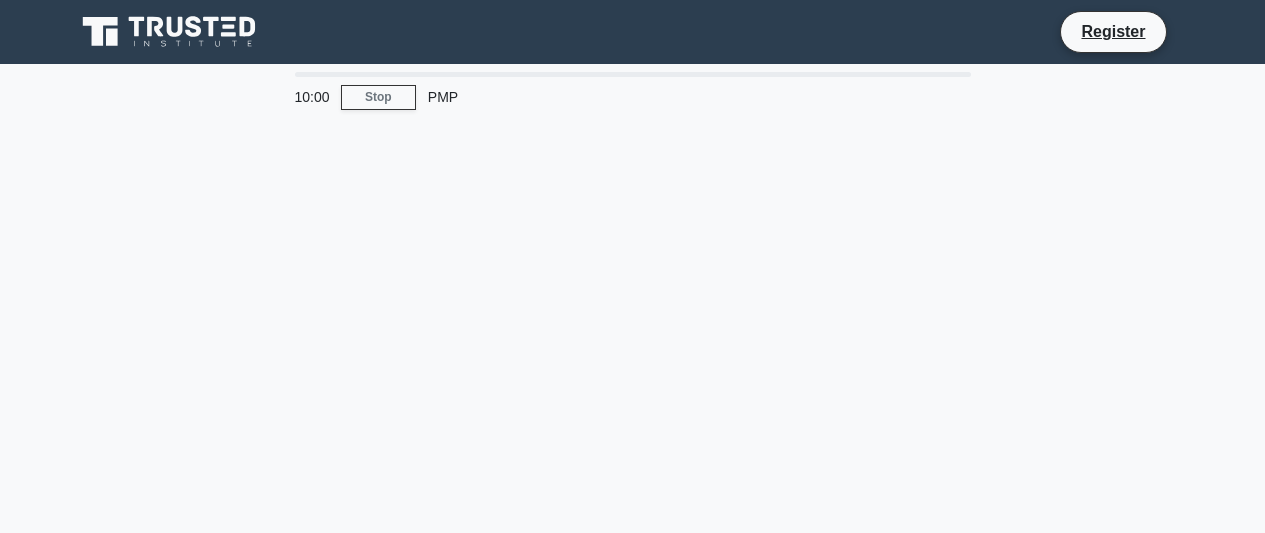 scroll, scrollTop: 0, scrollLeft: 0, axis: both 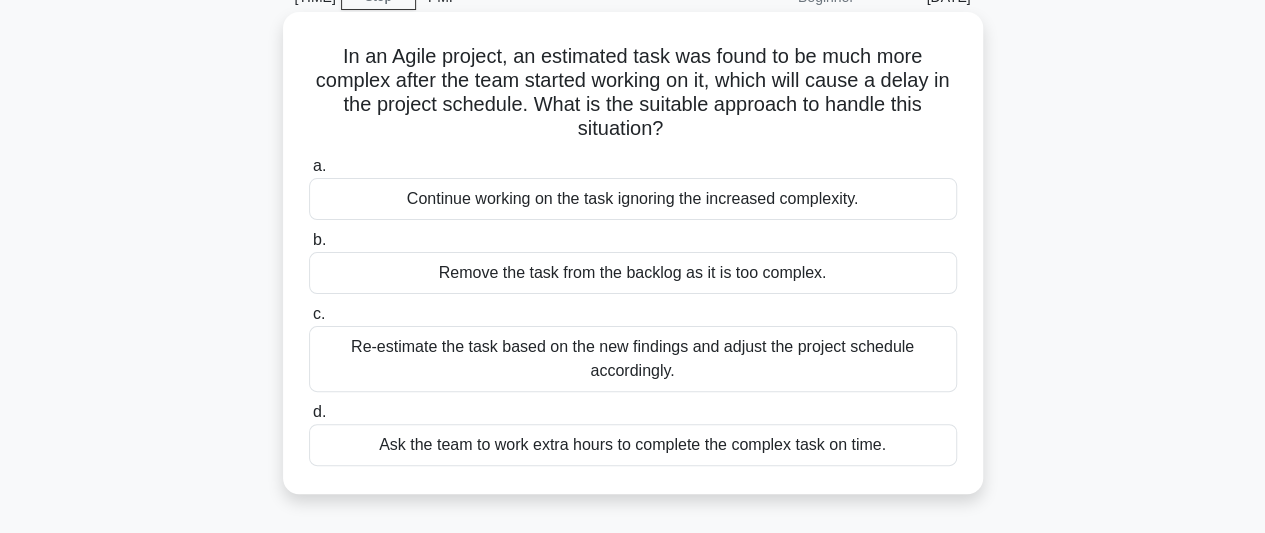 click on "Re-estimate the task based on the new findings and adjust the project schedule accordingly." at bounding box center [633, 359] 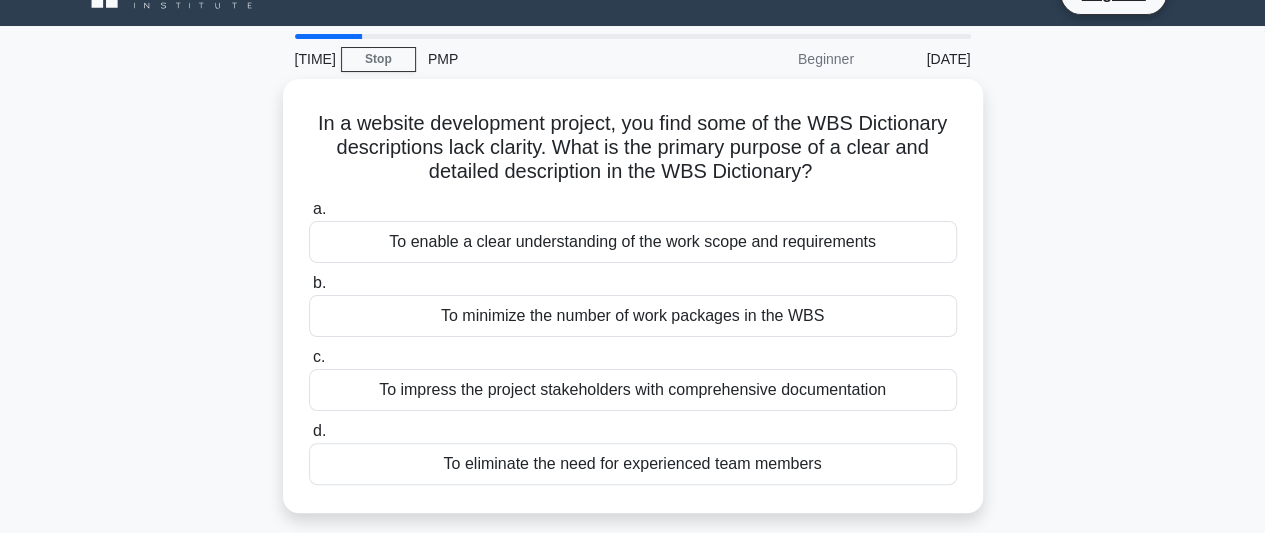 scroll, scrollTop: 0, scrollLeft: 0, axis: both 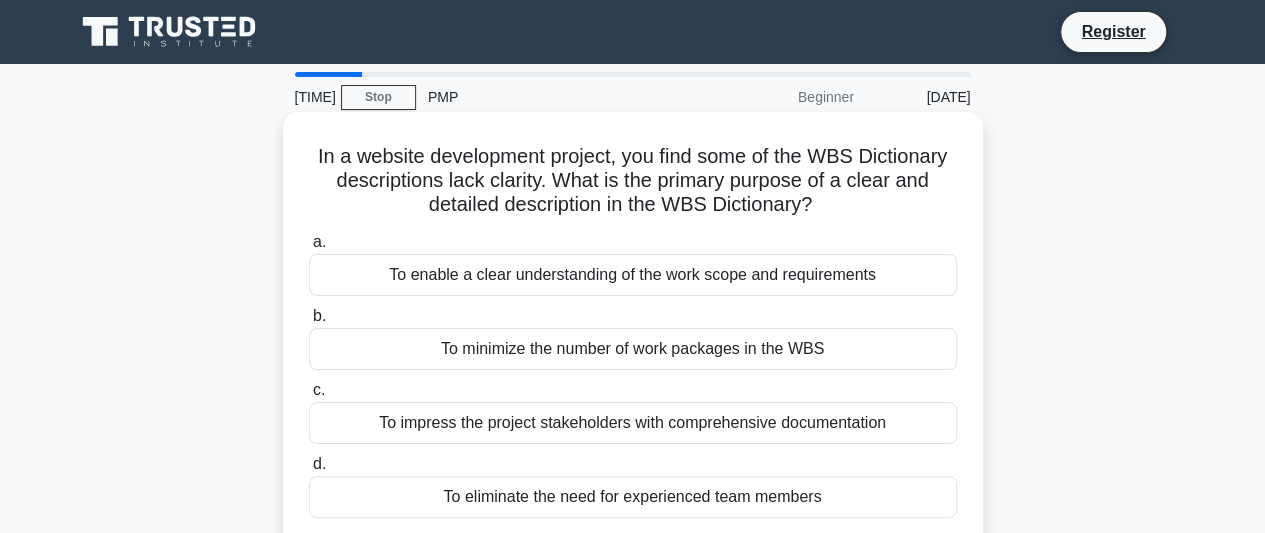 click on "To enable a clear understanding of the work scope and requirements" at bounding box center [633, 275] 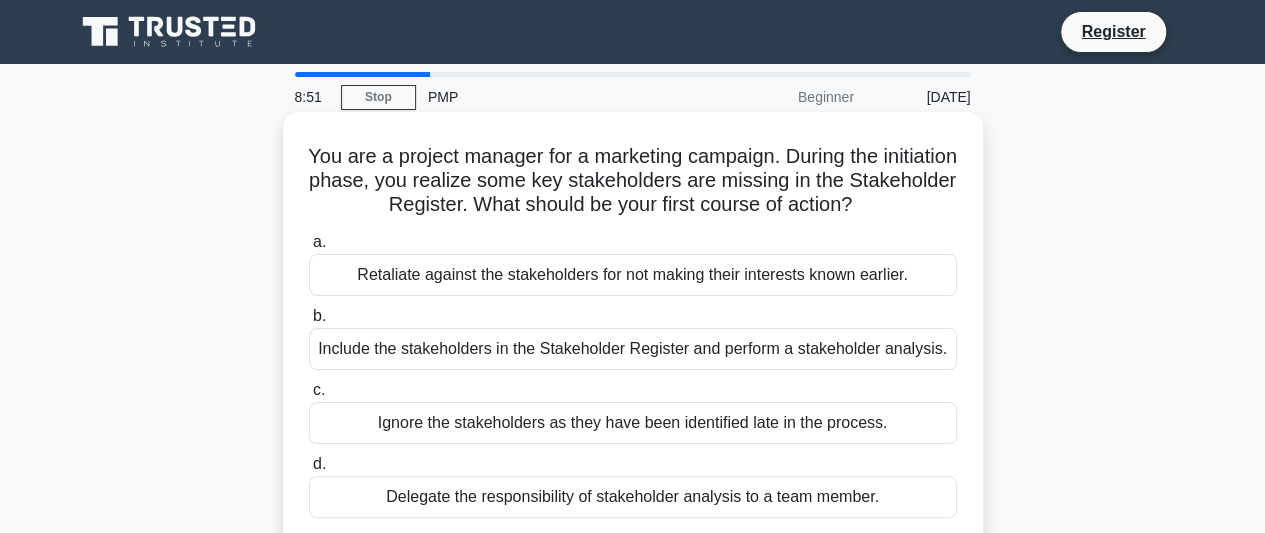 click on "Include the stakeholders in the Stakeholder Register and perform a stakeholder analysis." at bounding box center (633, 349) 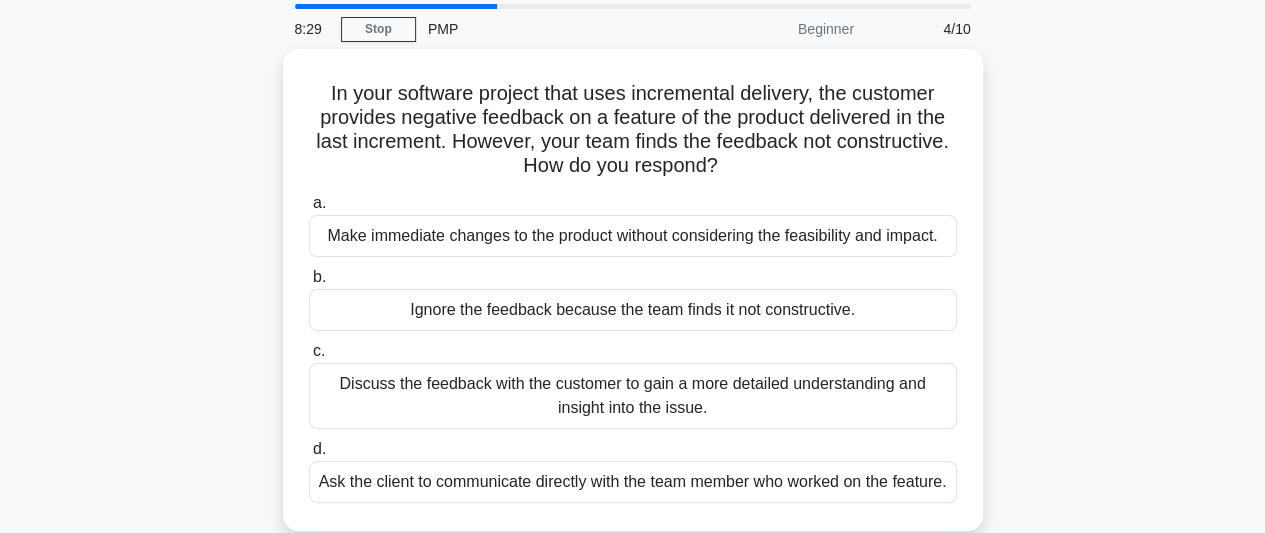 scroll, scrollTop: 100, scrollLeft: 0, axis: vertical 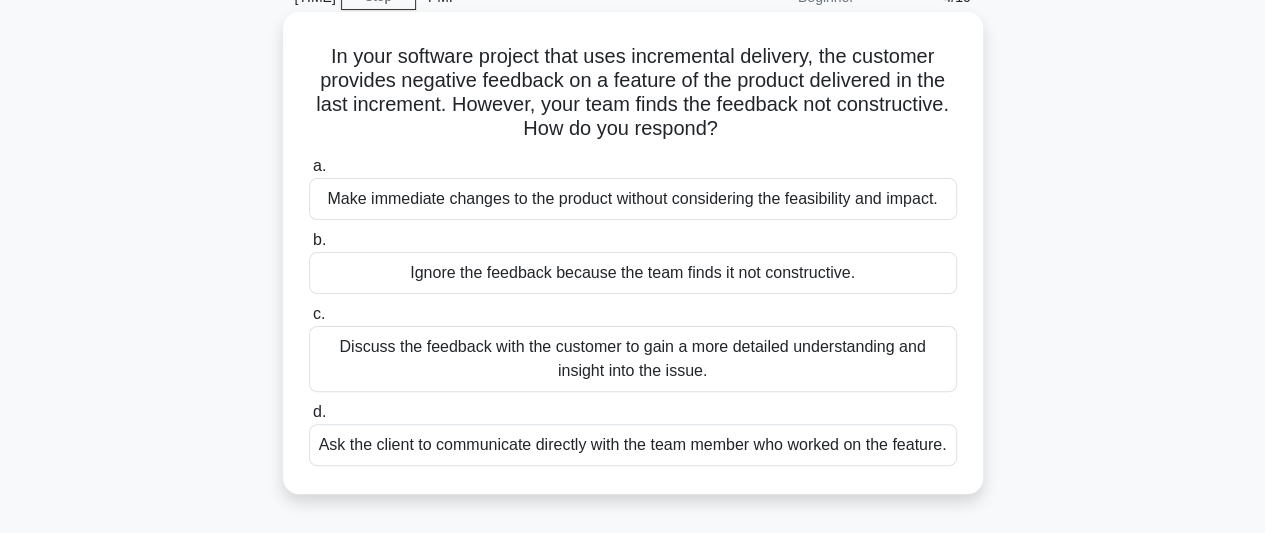 click on "Discuss the feedback with the customer to gain a more detailed understanding and insight into the issue." at bounding box center [633, 359] 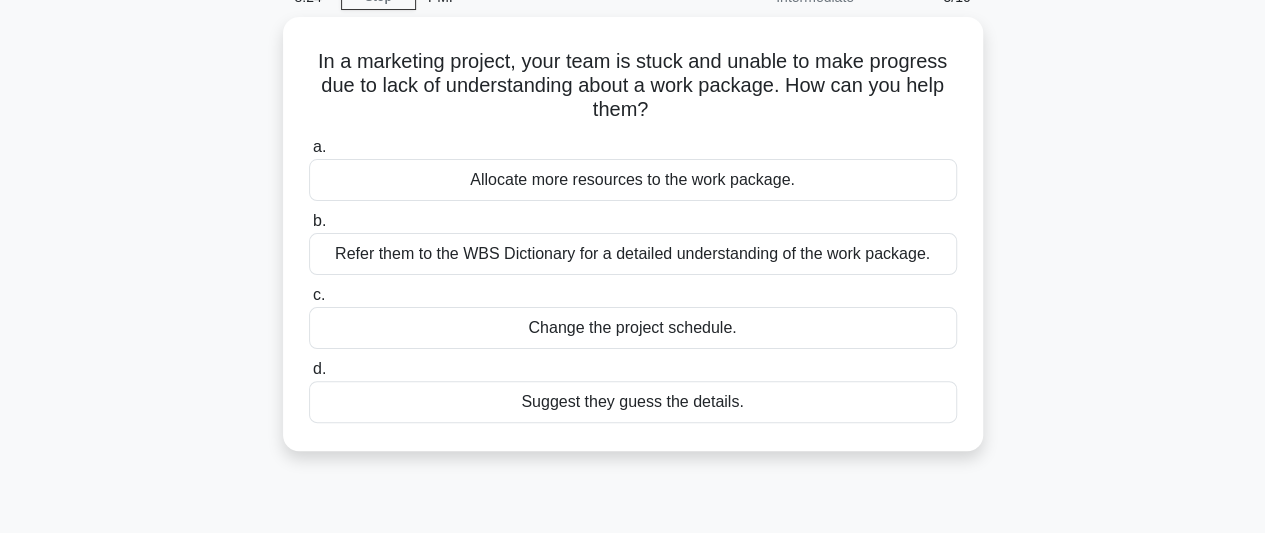 scroll, scrollTop: 0, scrollLeft: 0, axis: both 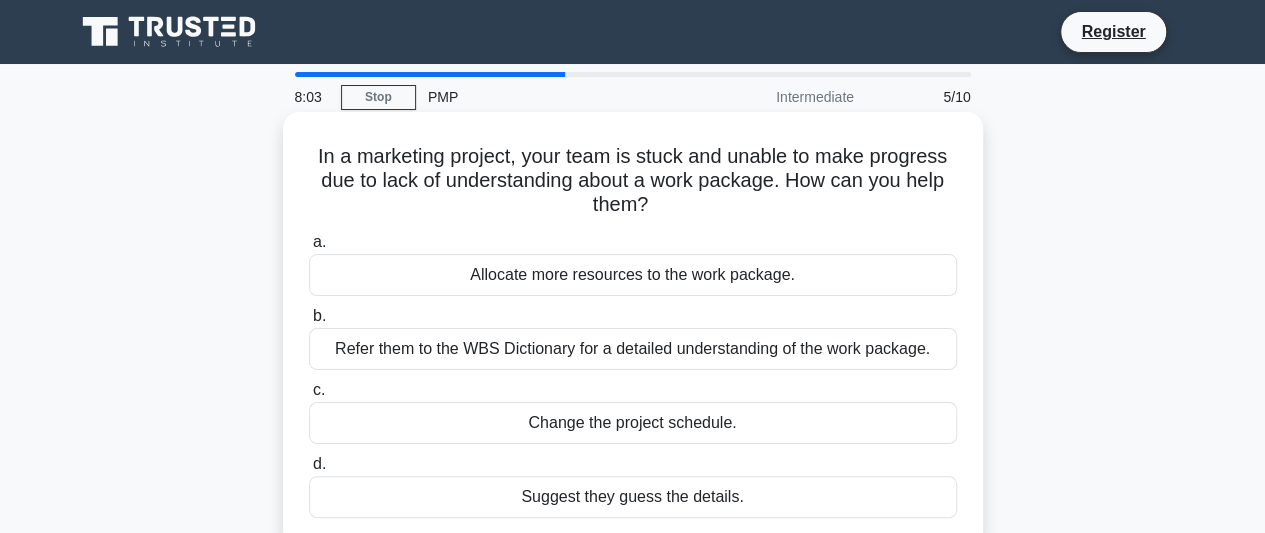 click on "Refer them to the WBS Dictionary for a detailed understanding of the work package." at bounding box center (633, 349) 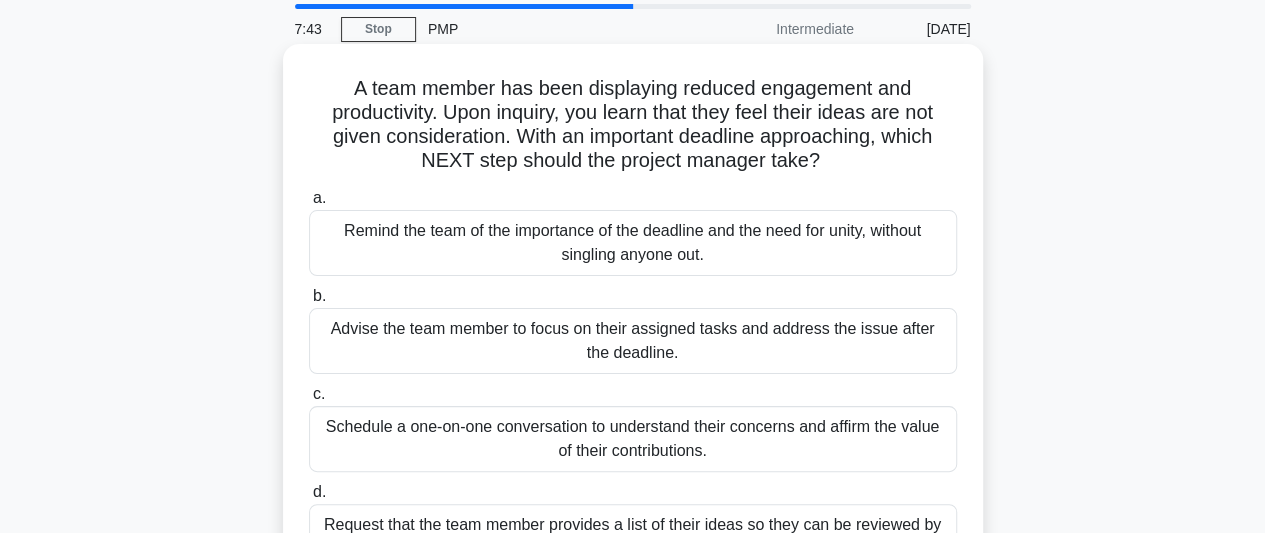 scroll, scrollTop: 100, scrollLeft: 0, axis: vertical 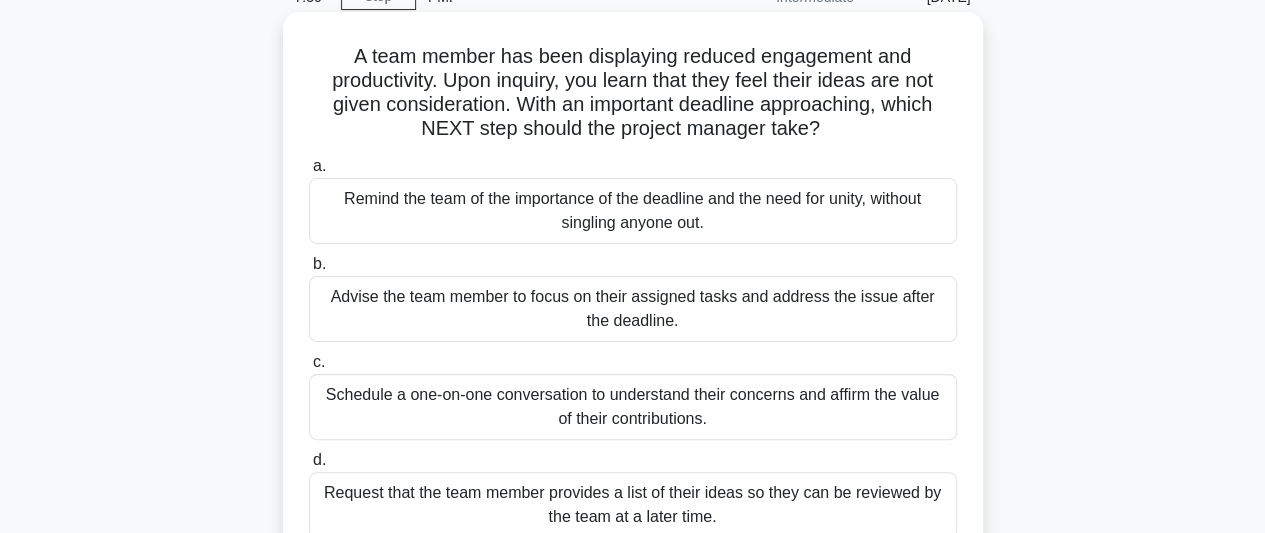 click on "Schedule a one-on-one conversation to understand their concerns and affirm the value of their contributions." at bounding box center (633, 407) 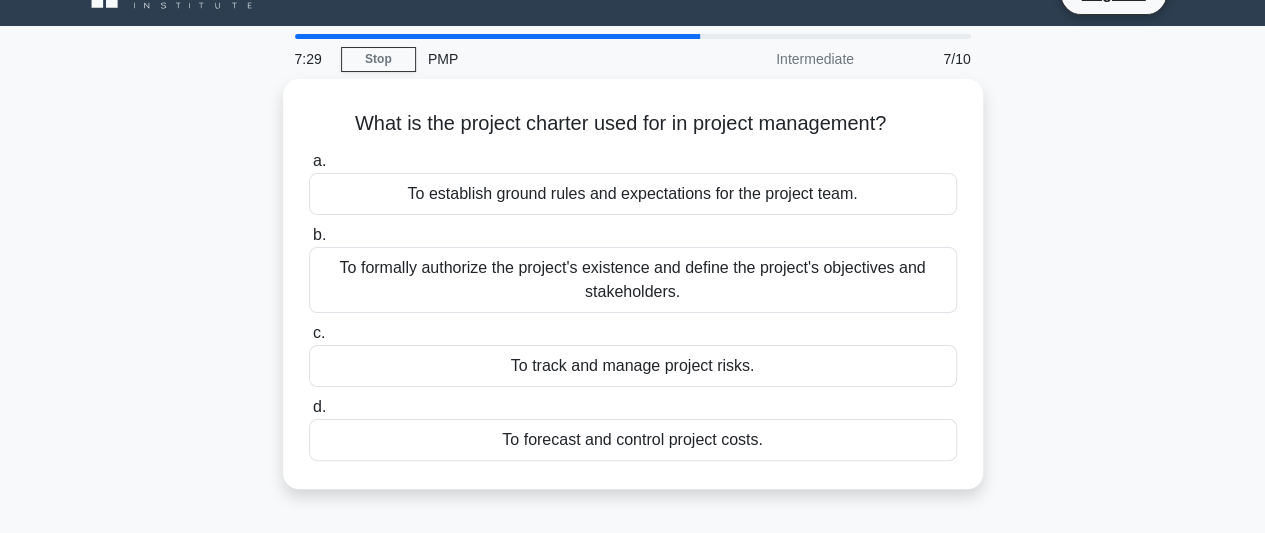 scroll, scrollTop: 0, scrollLeft: 0, axis: both 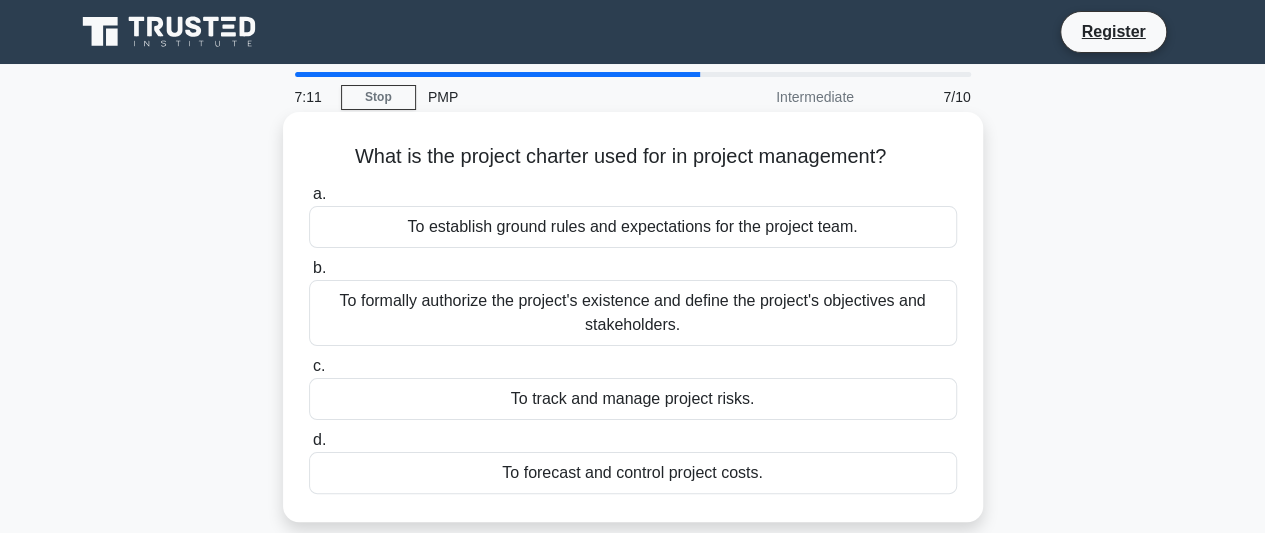 click on "To formally authorize the project's existence and define the project's objectives and stakeholders." at bounding box center [633, 313] 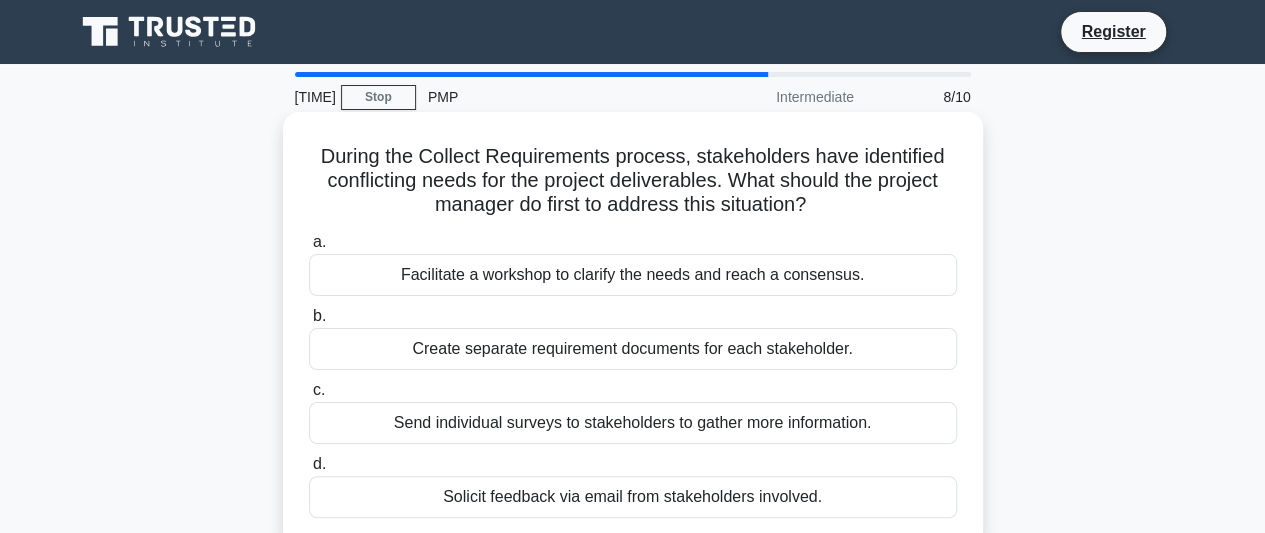 click on "Facilitate a workshop to clarify the needs and reach a consensus." at bounding box center [633, 275] 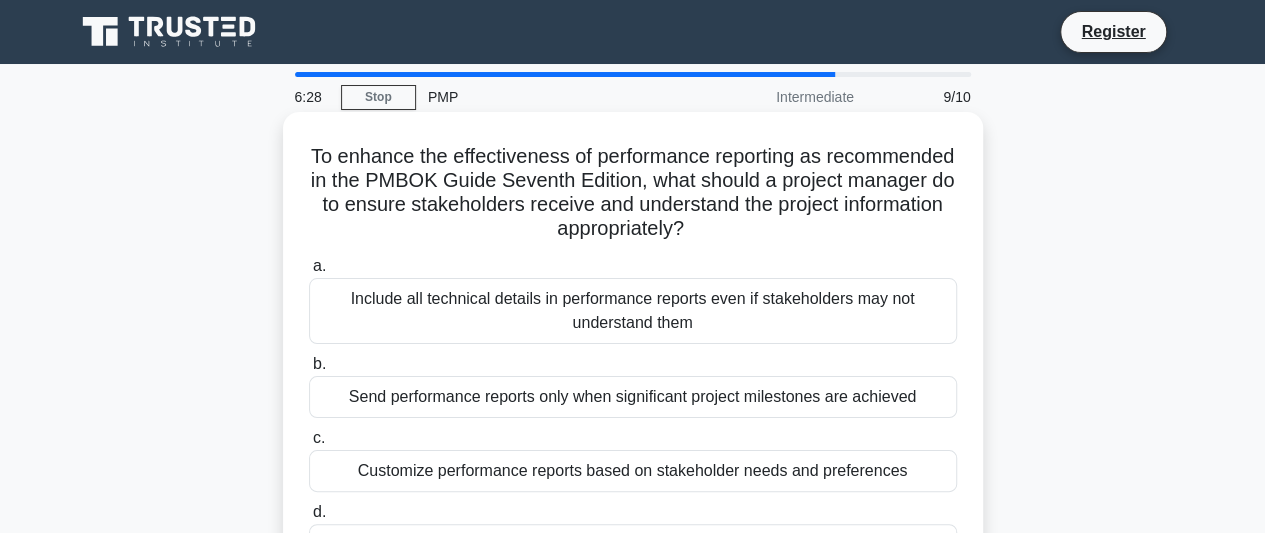 scroll, scrollTop: 100, scrollLeft: 0, axis: vertical 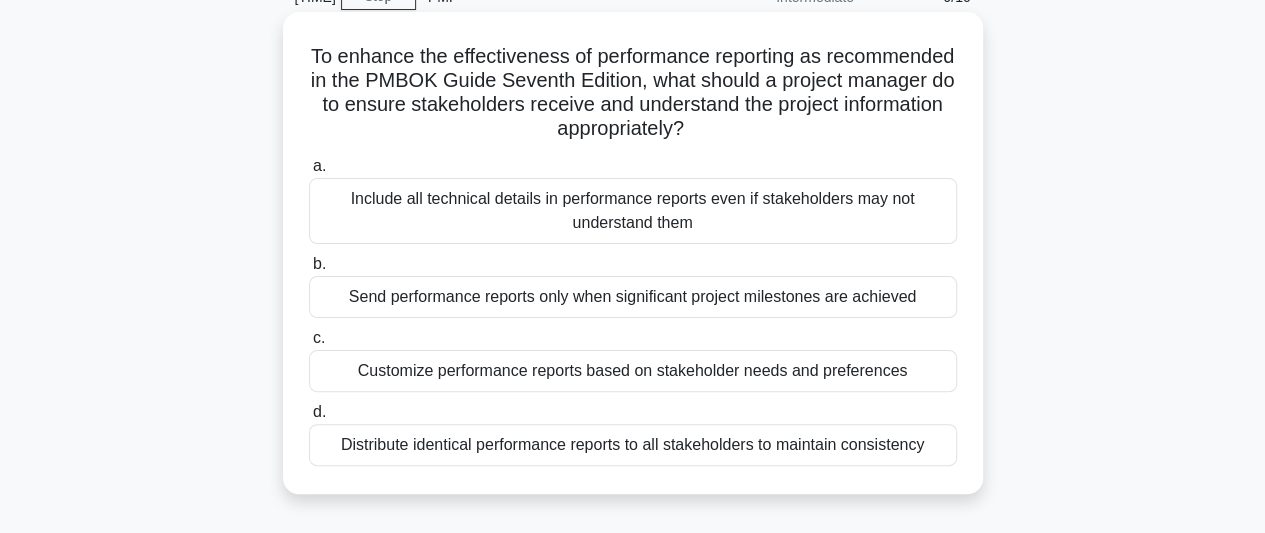 click on "Distribute identical performance reports to all stakeholders to maintain consistency" at bounding box center (633, 445) 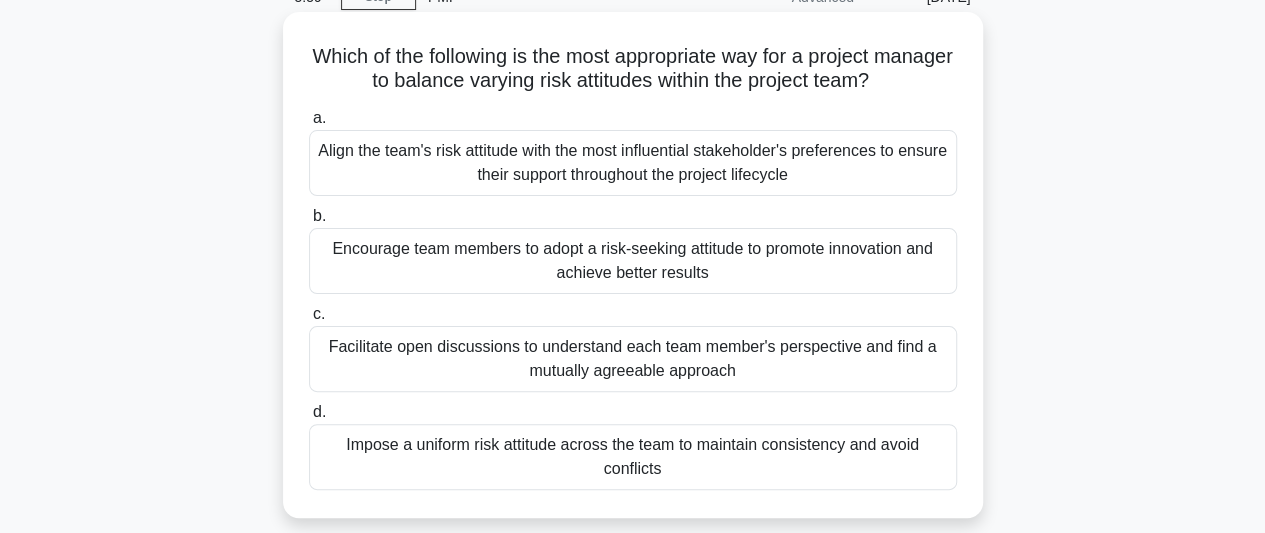 scroll, scrollTop: 0, scrollLeft: 0, axis: both 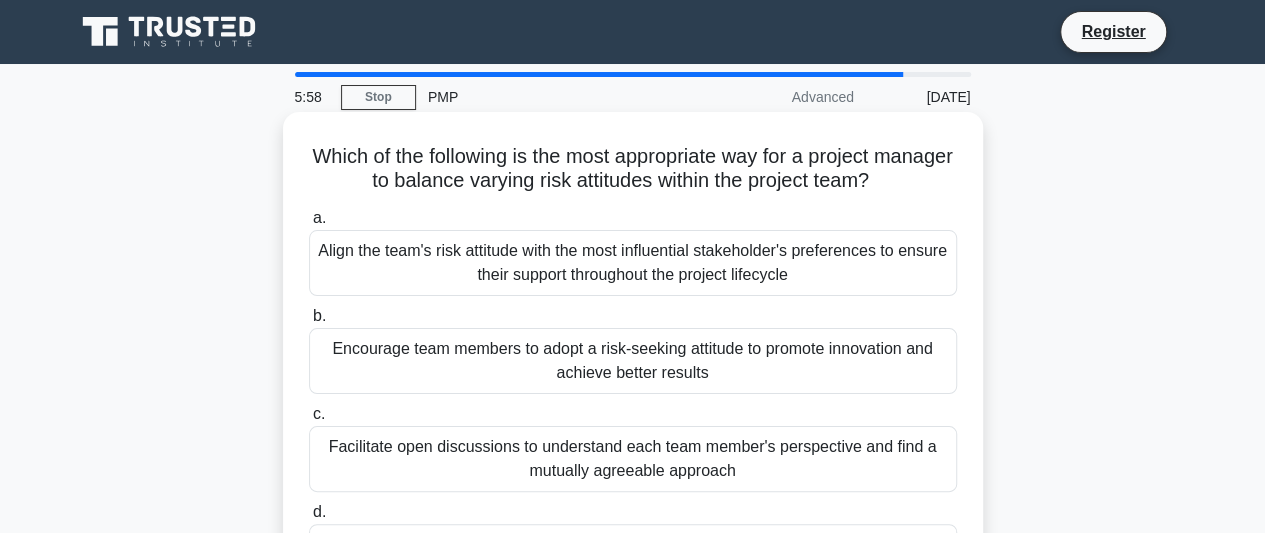 click on "Align the team's risk attitude with the most influential stakeholder's preferences to ensure their support throughout the project lifecycle" at bounding box center [633, 263] 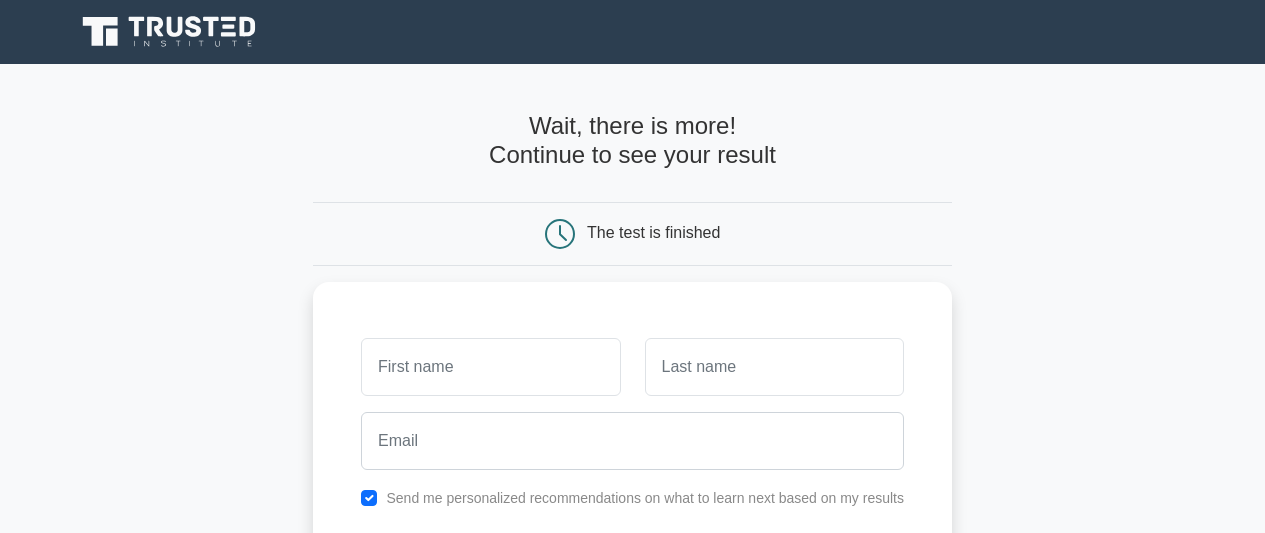 scroll, scrollTop: 0, scrollLeft: 0, axis: both 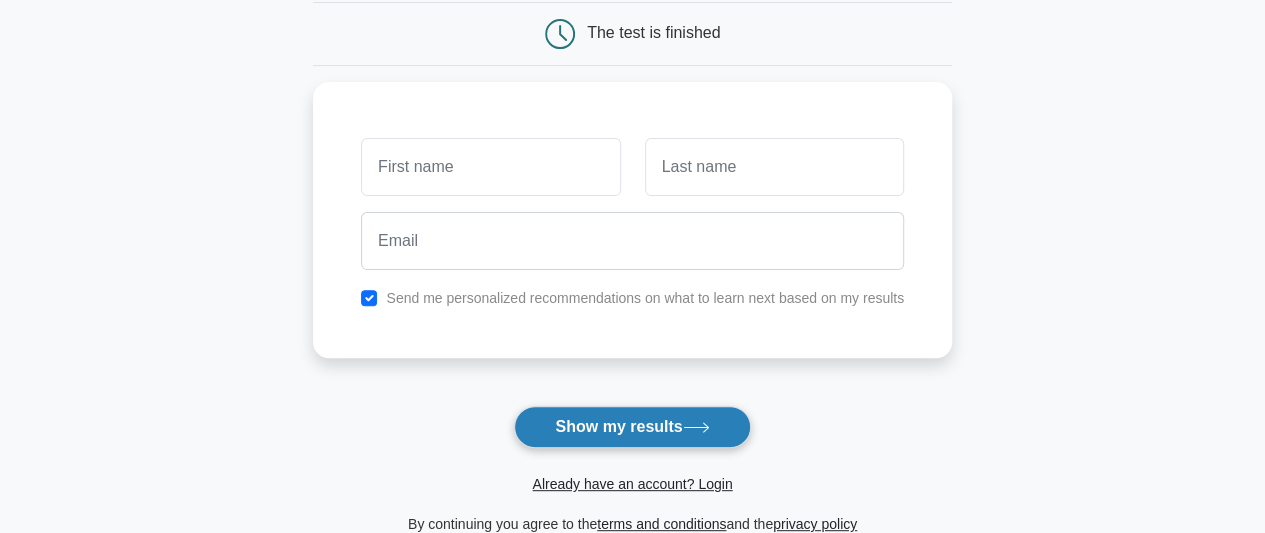 click on "Show my results" at bounding box center (632, 427) 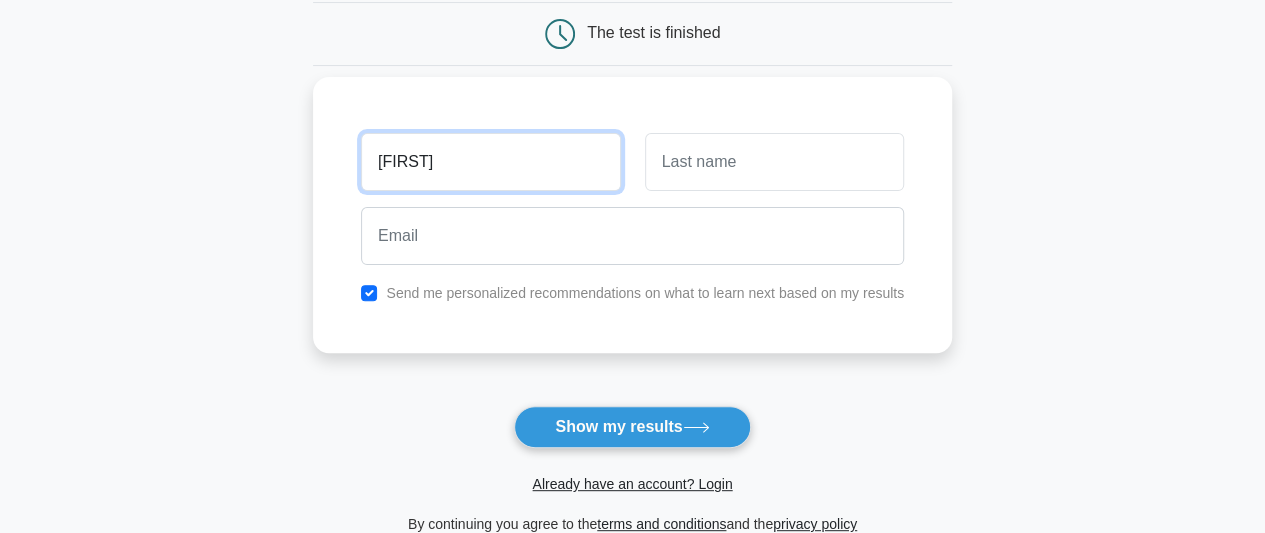 type on "[FIRST]" 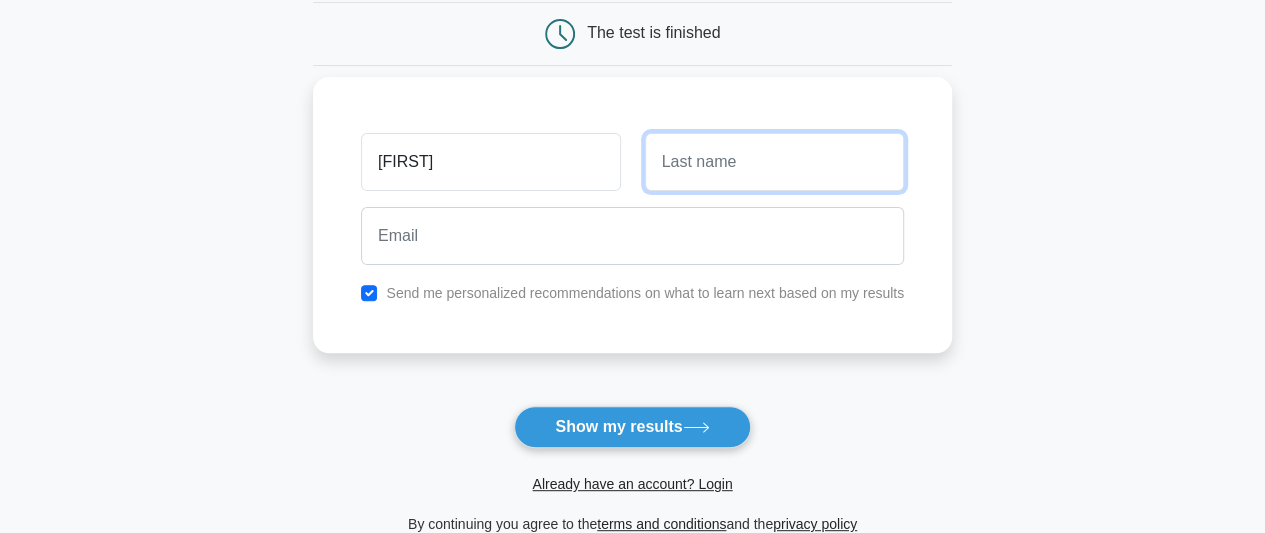 click at bounding box center (774, 162) 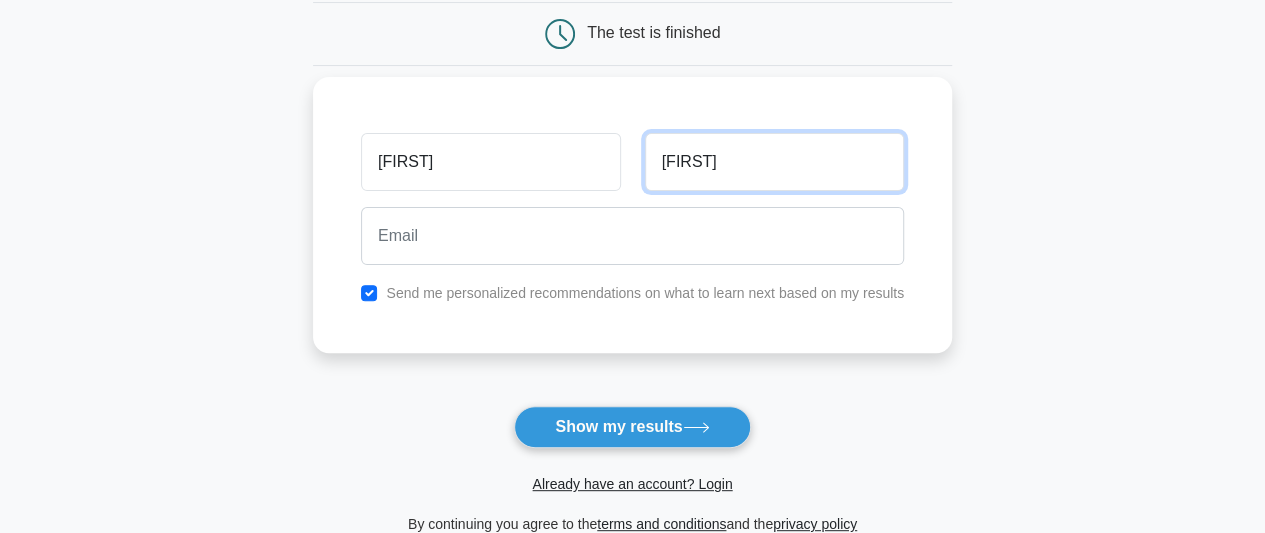 type on "VJ" 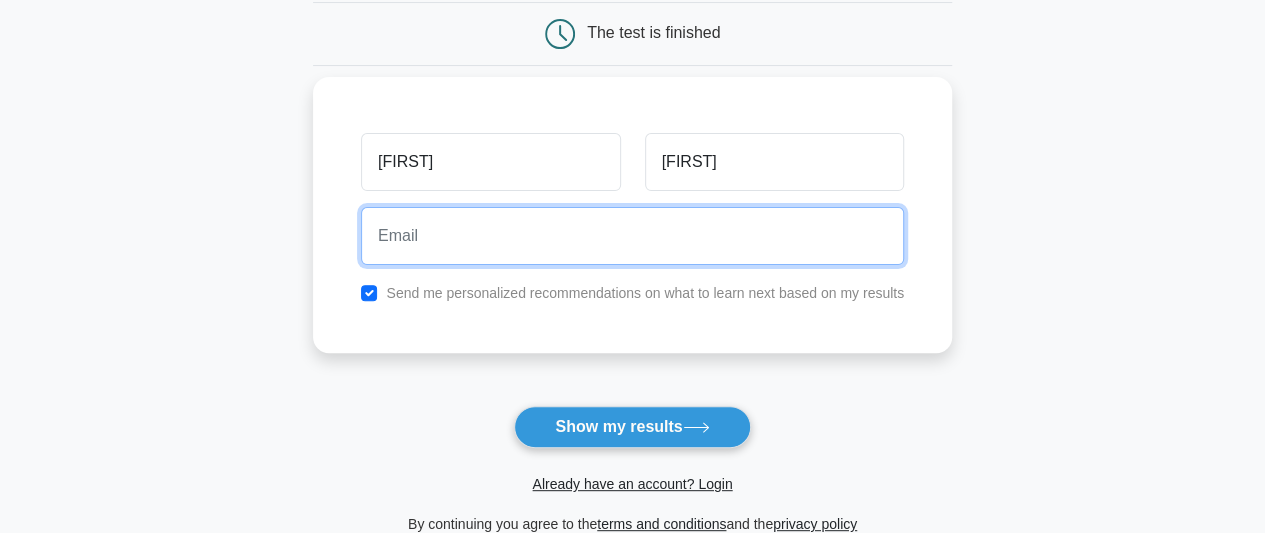 click at bounding box center [632, 236] 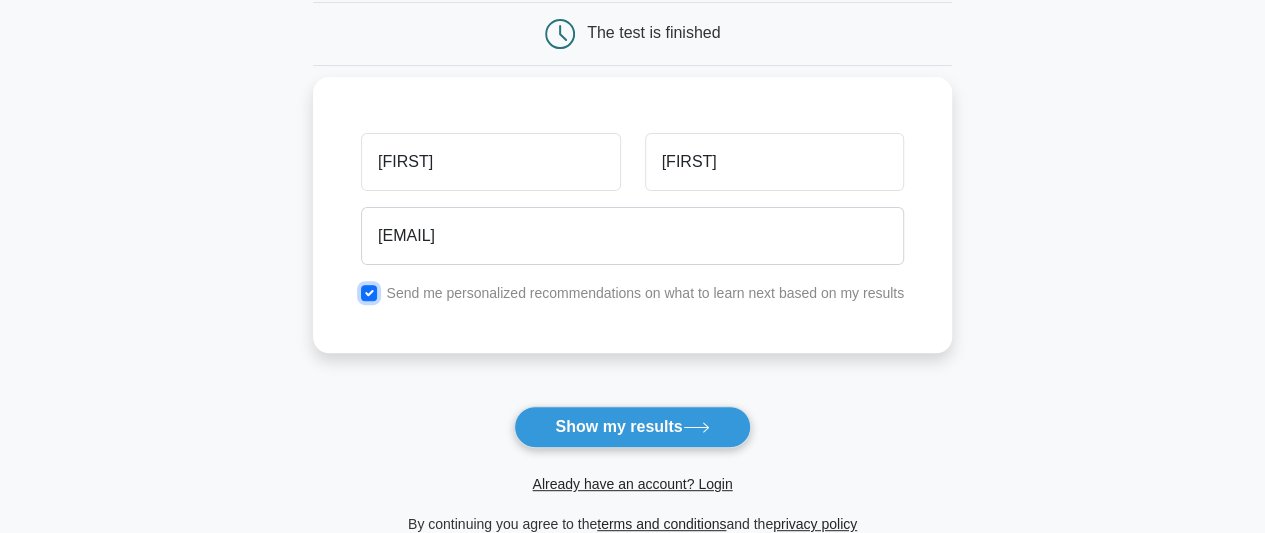 click at bounding box center [369, 293] 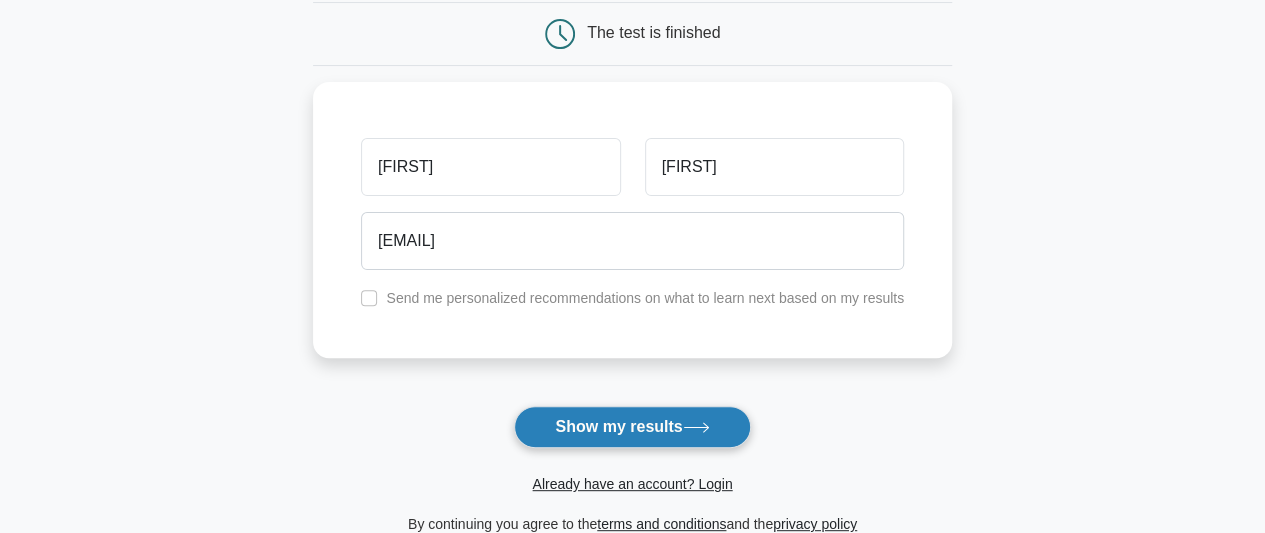 click on "Show my results" at bounding box center [632, 427] 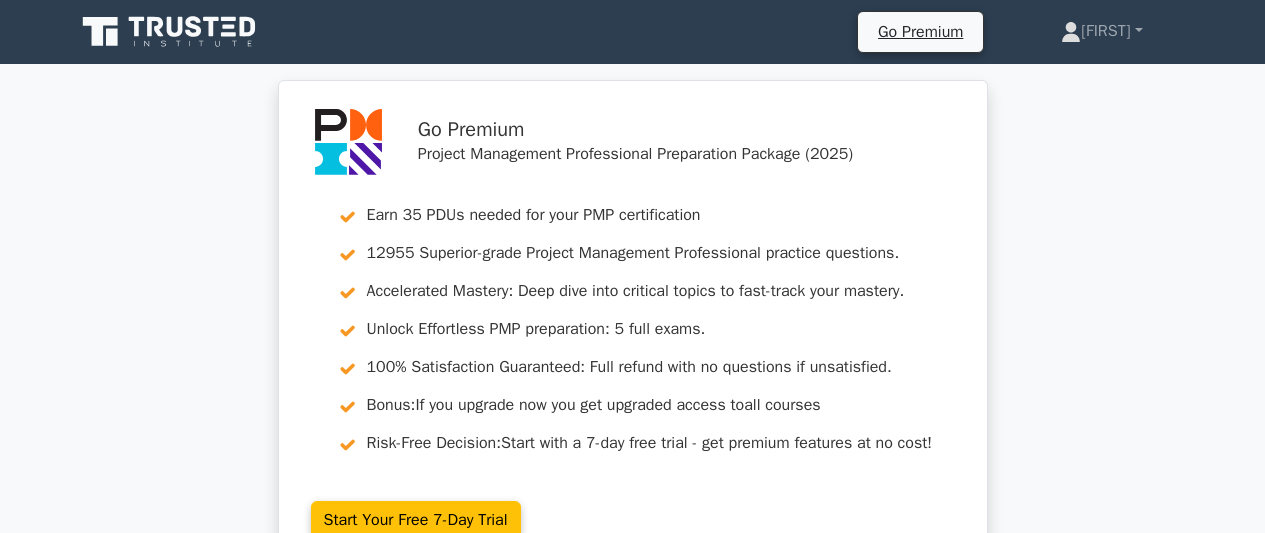 scroll, scrollTop: 0, scrollLeft: 0, axis: both 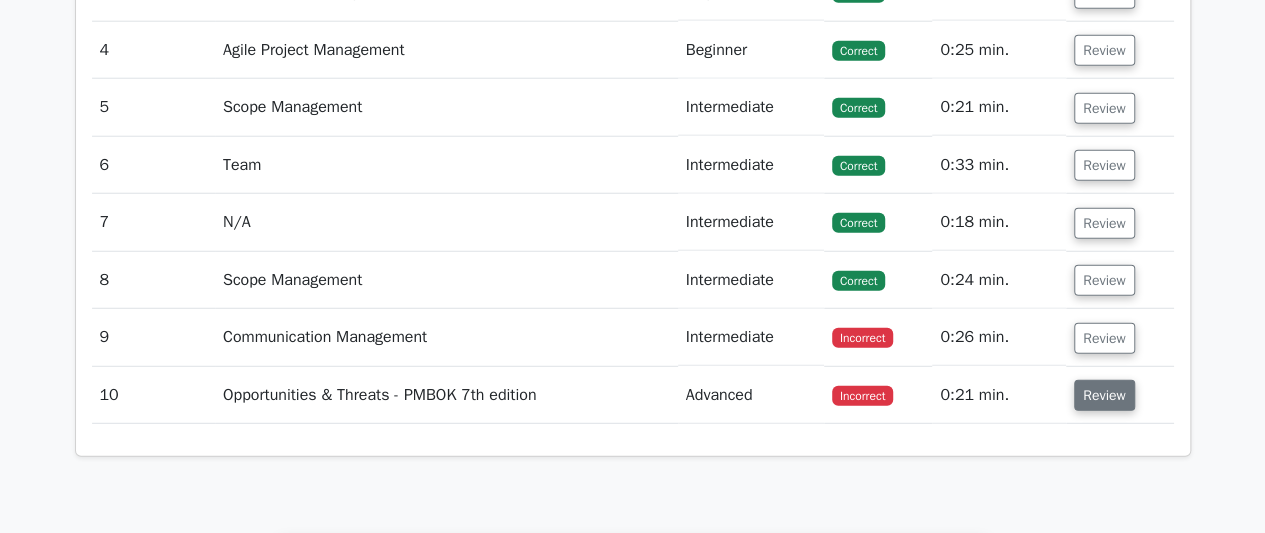 click on "Review" at bounding box center [1104, 395] 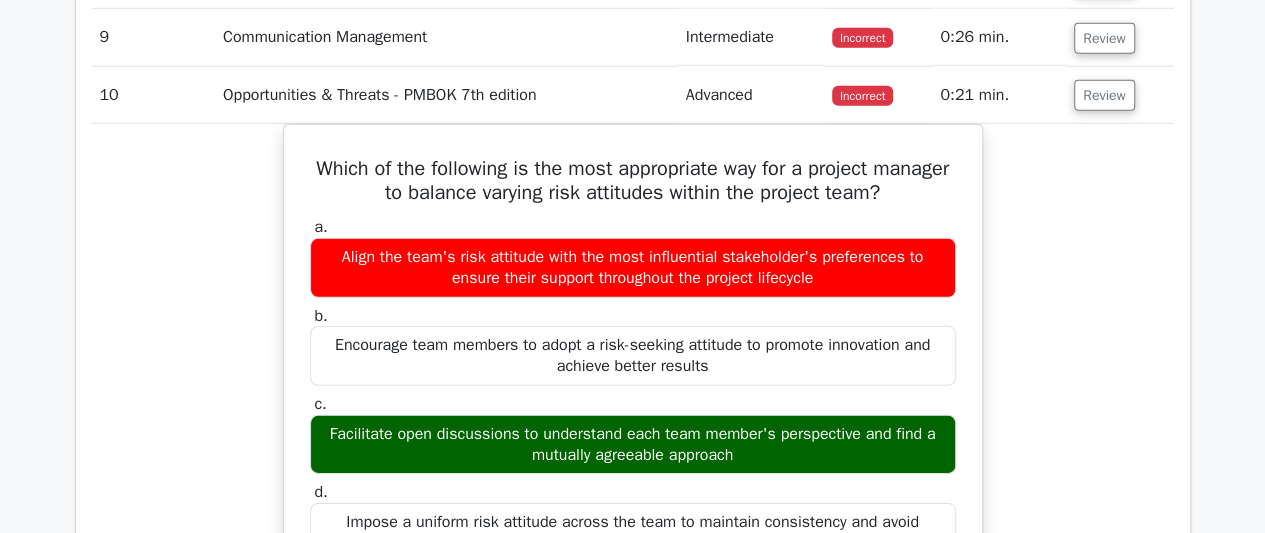 scroll, scrollTop: 2800, scrollLeft: 0, axis: vertical 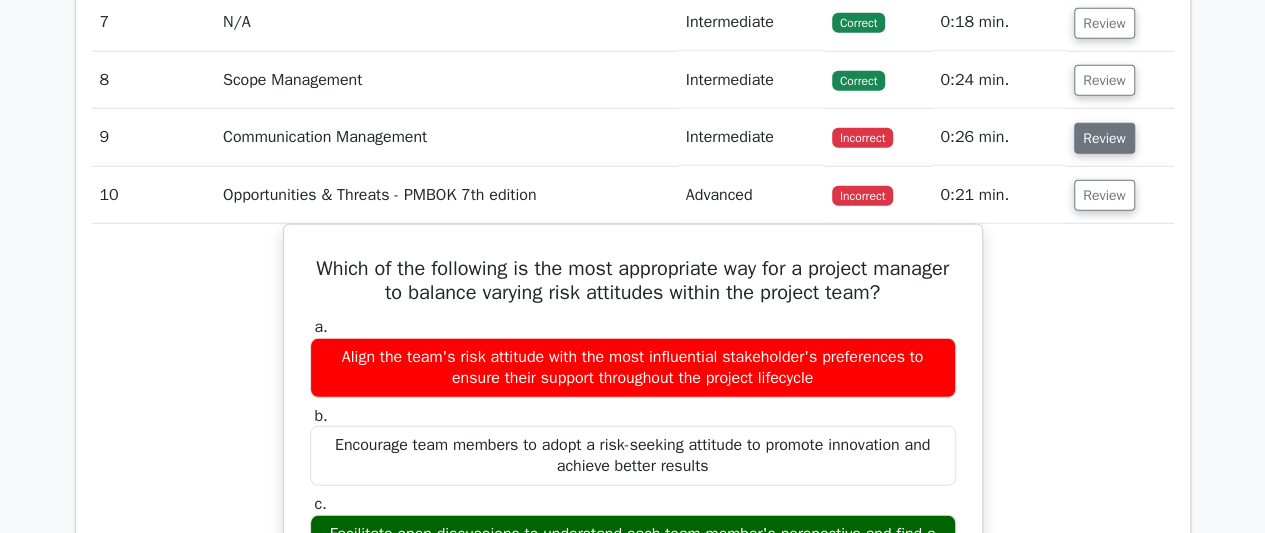 click on "Review" at bounding box center [1104, 138] 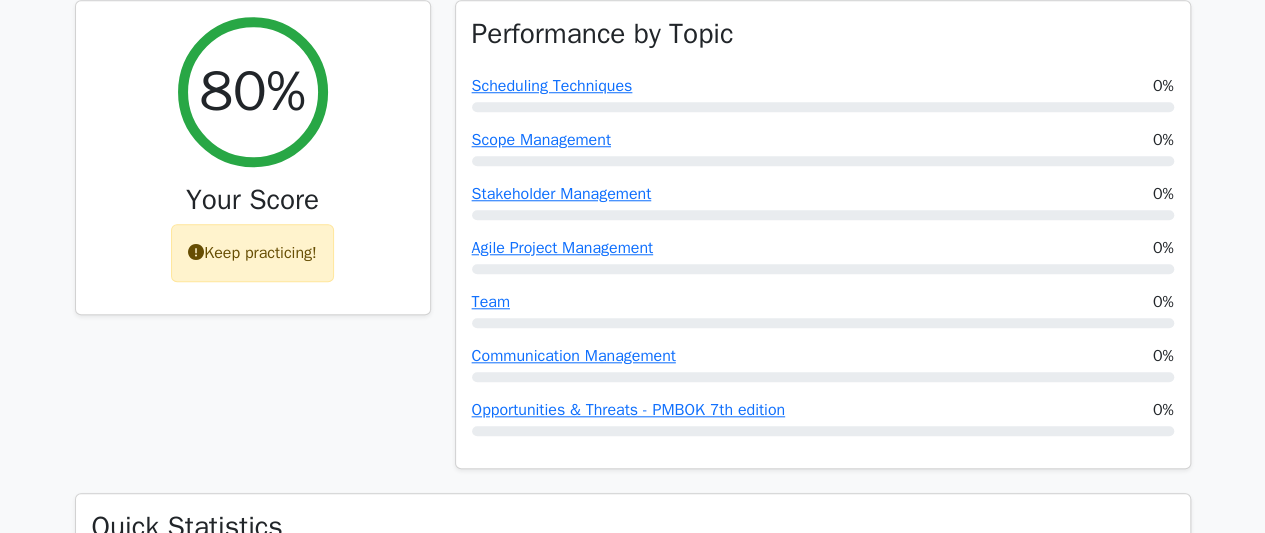 scroll, scrollTop: 700, scrollLeft: 0, axis: vertical 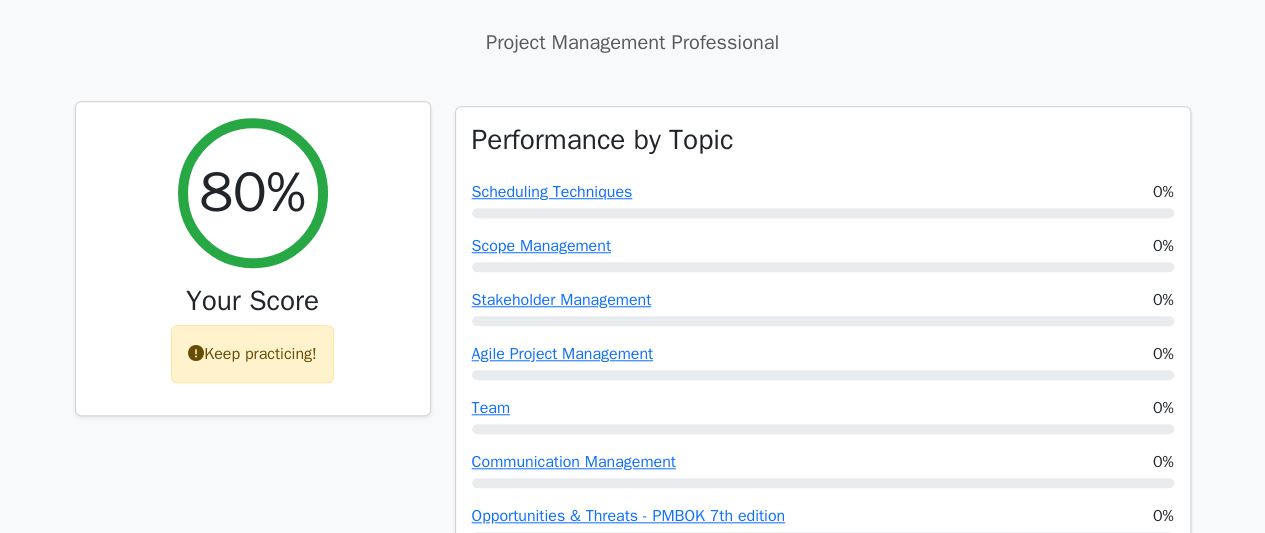 type 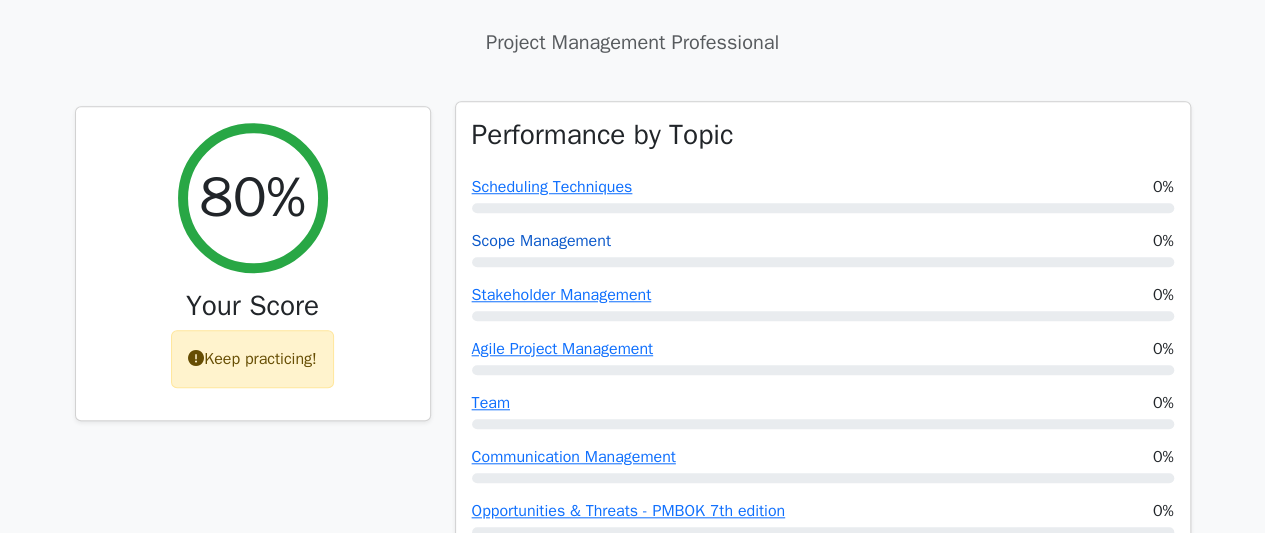 click on "Scope Management" at bounding box center [541, 241] 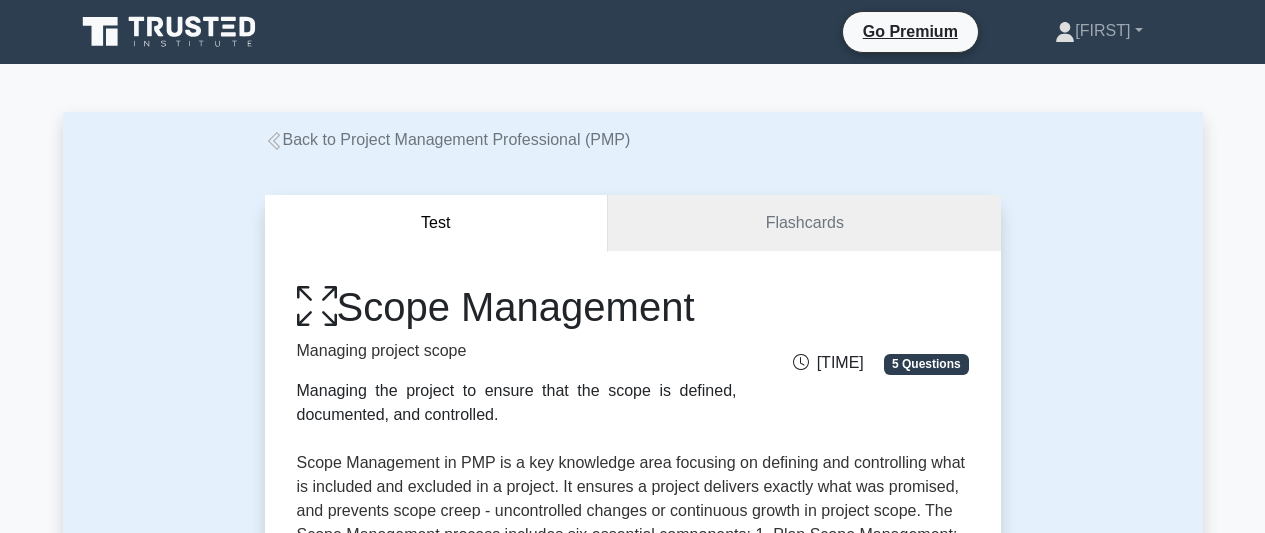 scroll, scrollTop: 0, scrollLeft: 0, axis: both 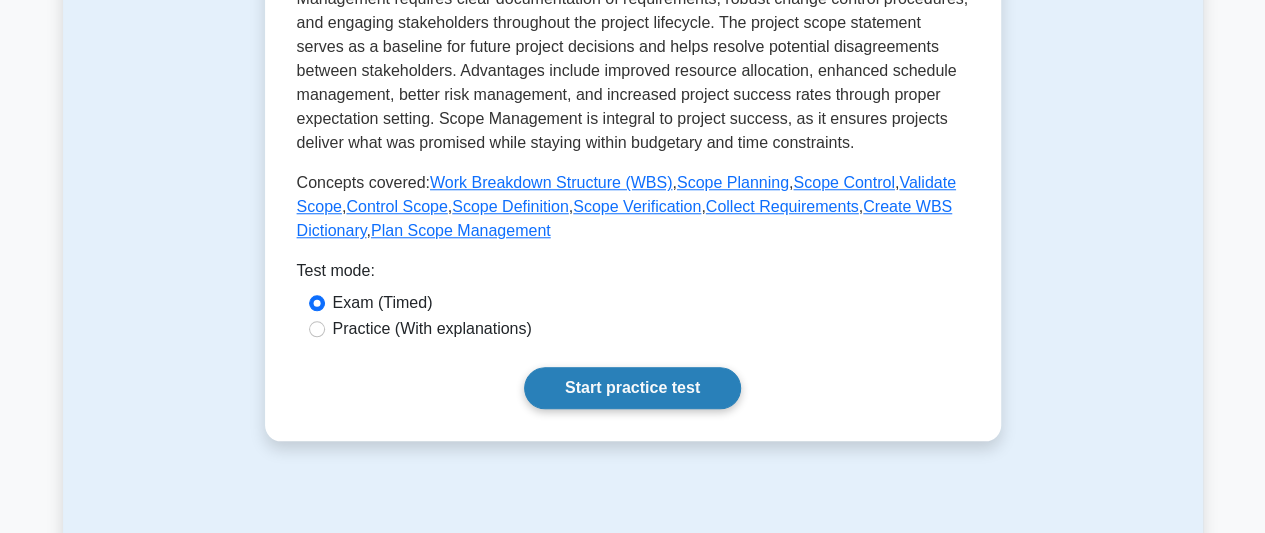 click on "Start practice test" at bounding box center [632, 388] 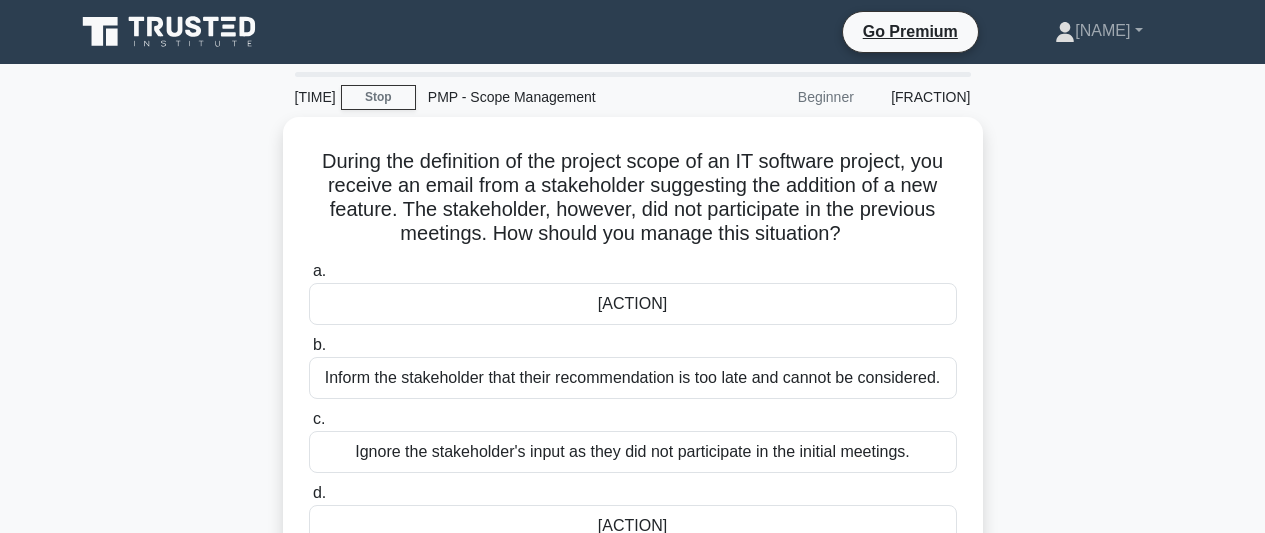 scroll, scrollTop: 0, scrollLeft: 0, axis: both 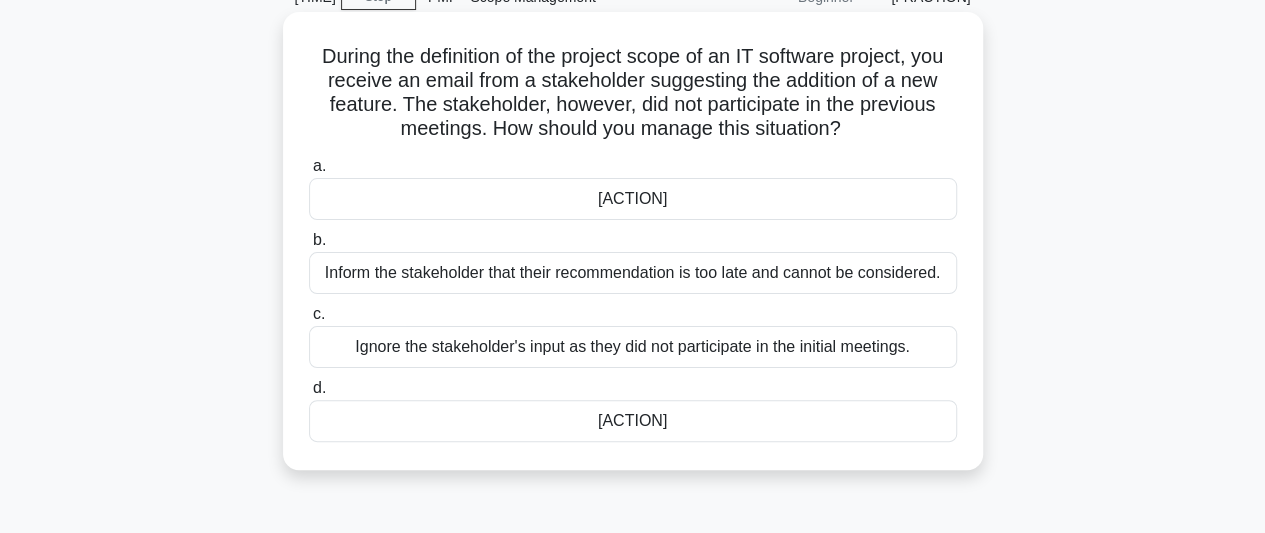 click on "Acknowledge receipt of the stakeholder's input, evaluate its potential impact, and submit it to the change control process if necessary." at bounding box center [633, 421] 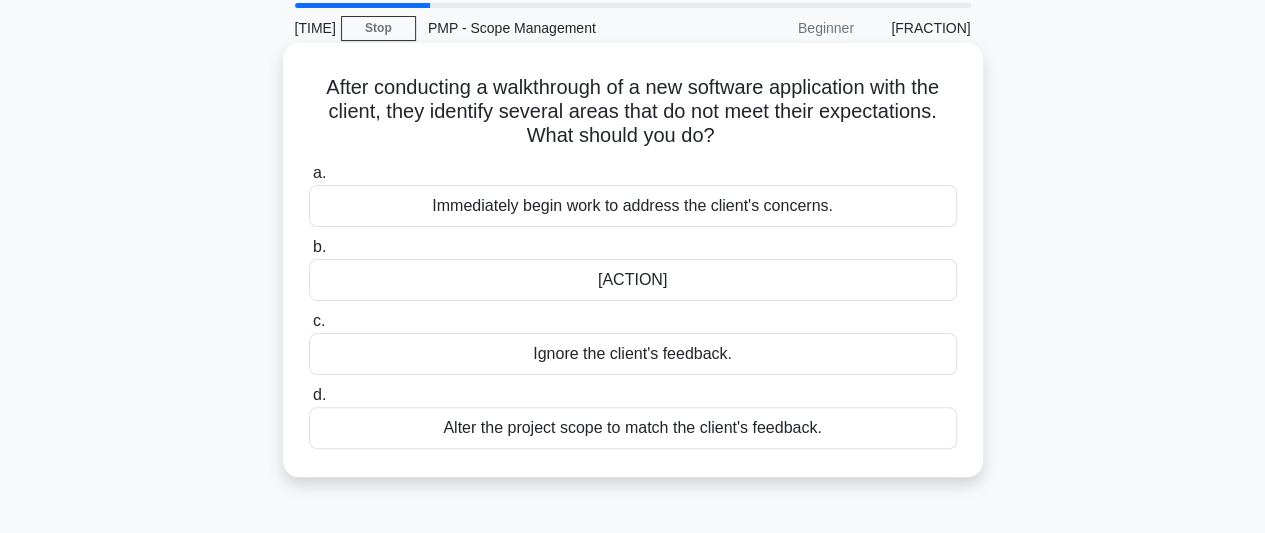 scroll, scrollTop: 100, scrollLeft: 0, axis: vertical 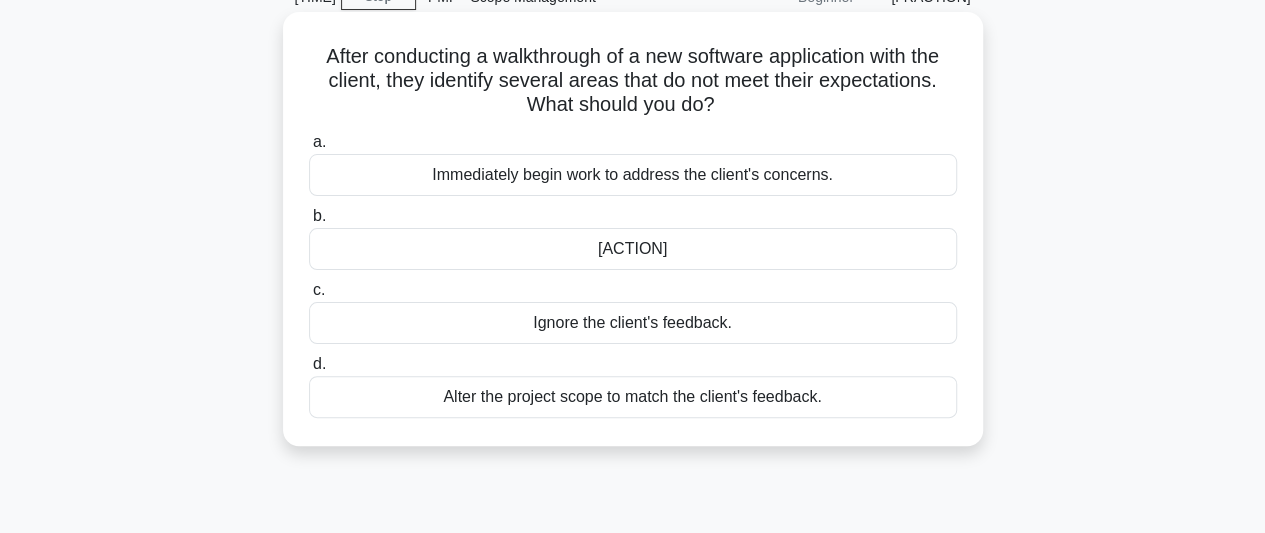 click on "Document the client's feedback, analyze the discrepancies against the project scope, and determine the best course of action." at bounding box center [633, 249] 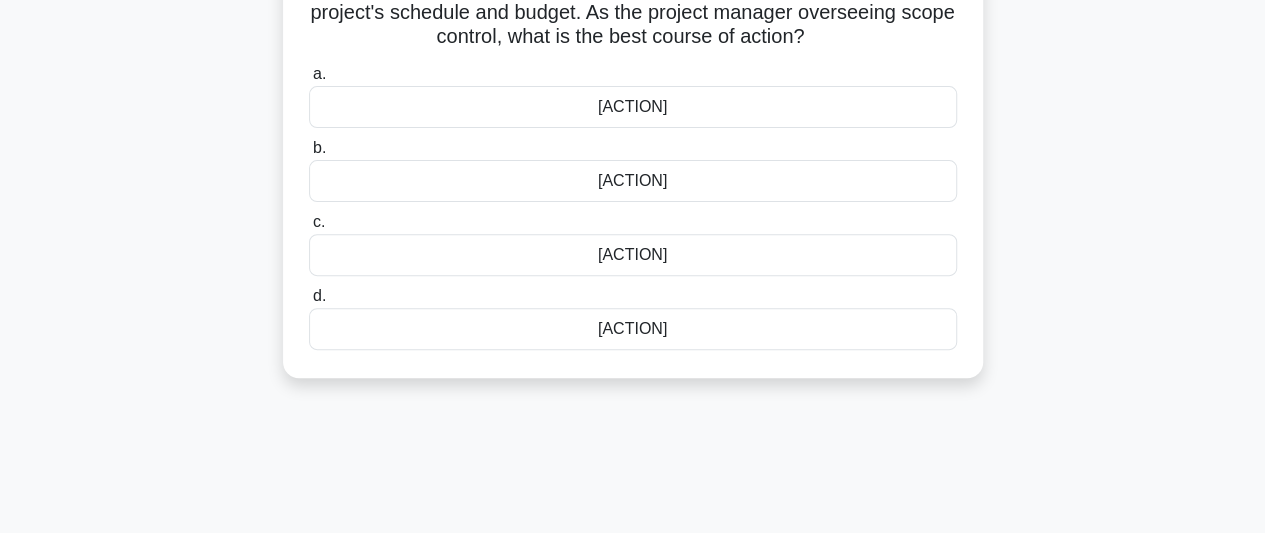scroll, scrollTop: 300, scrollLeft: 0, axis: vertical 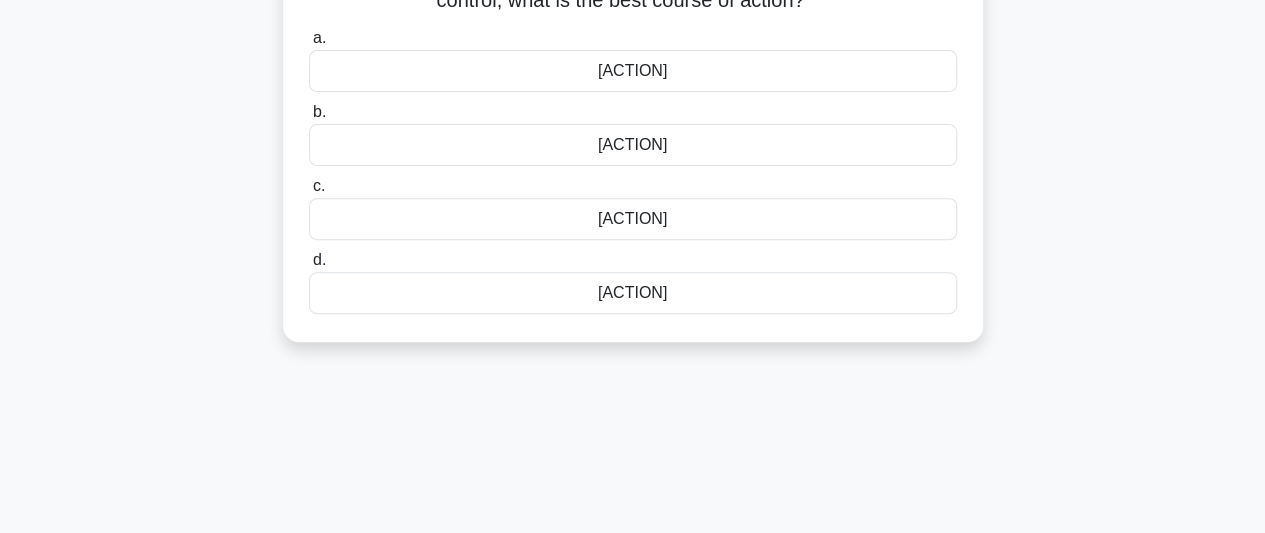 click on "Evaluate the impact of incorporating the solar panels on the project scope, schedule, and budget, then discuss the feasibility with the project team and stakeholders." at bounding box center [633, 293] 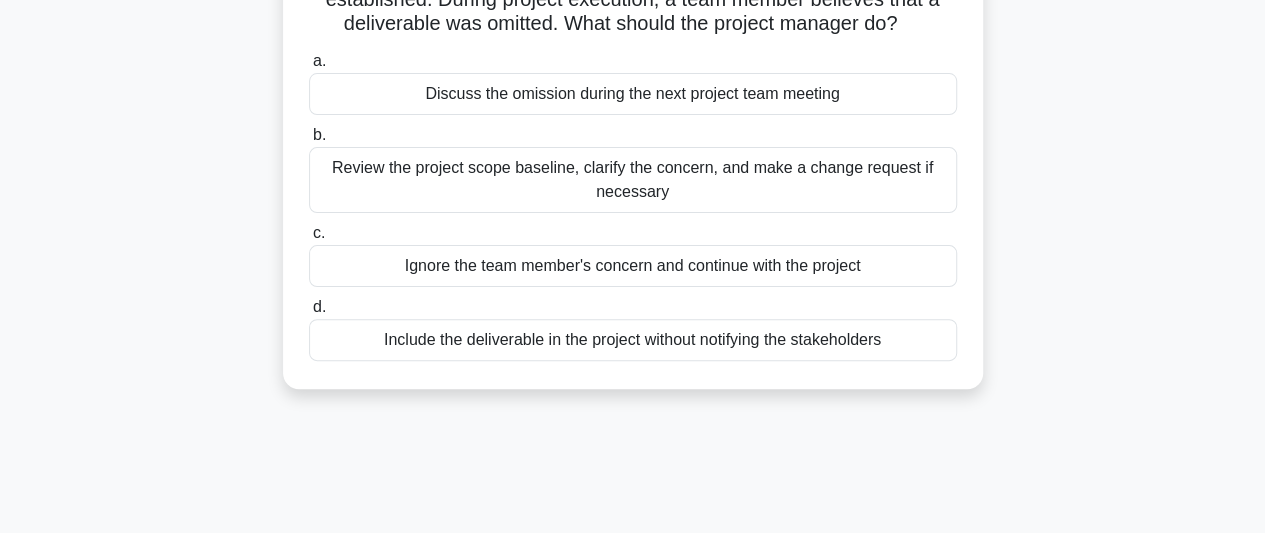 scroll, scrollTop: 200, scrollLeft: 0, axis: vertical 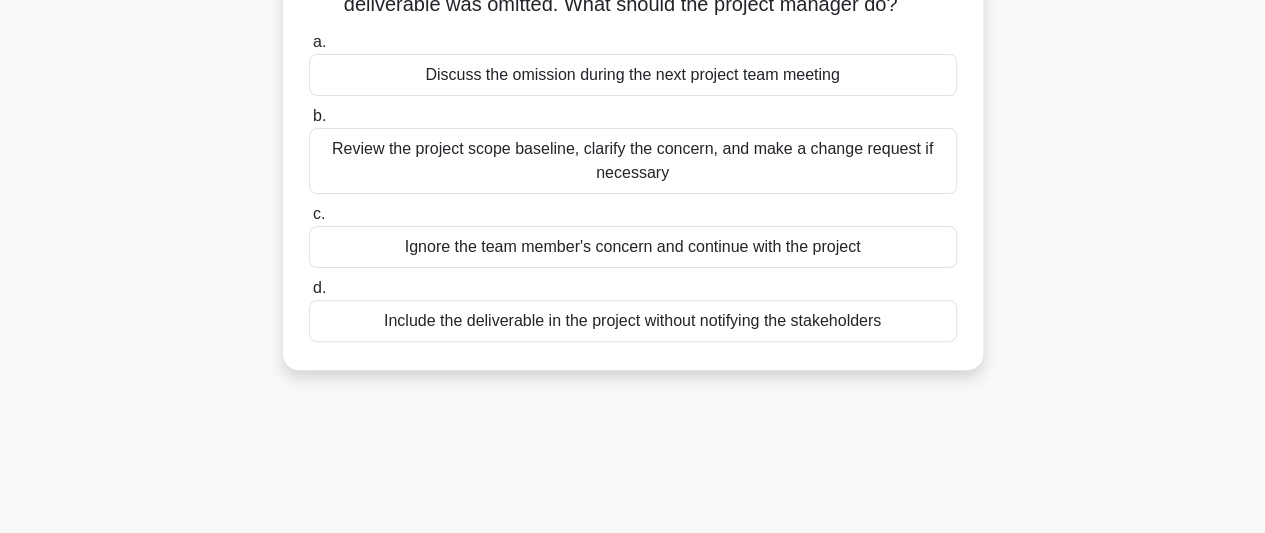 click on "Review the project scope baseline, clarify the concern, and make a change request if necessary" at bounding box center (633, 161) 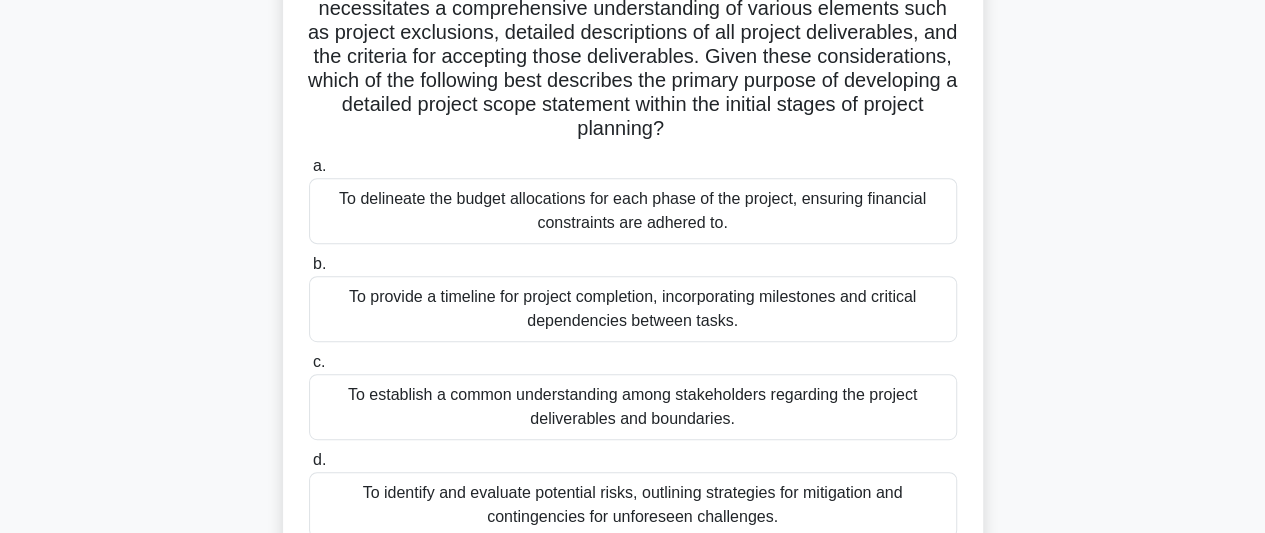 scroll, scrollTop: 400, scrollLeft: 0, axis: vertical 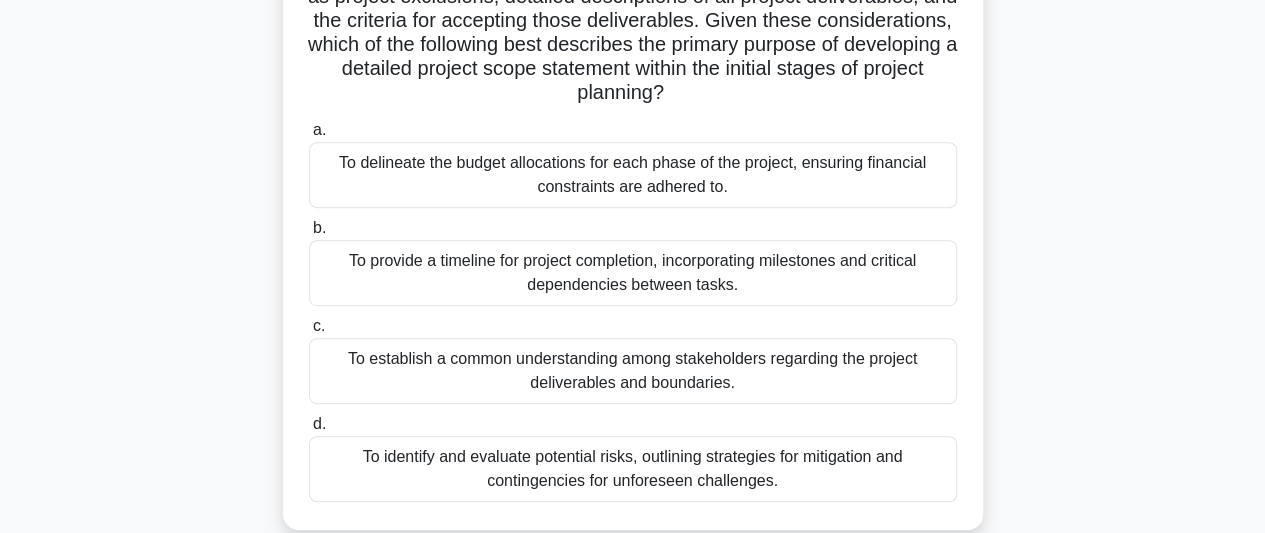 click on "To identify and evaluate potential risks, outlining strategies for mitigation and contingencies for unforeseen challenges." at bounding box center (633, 469) 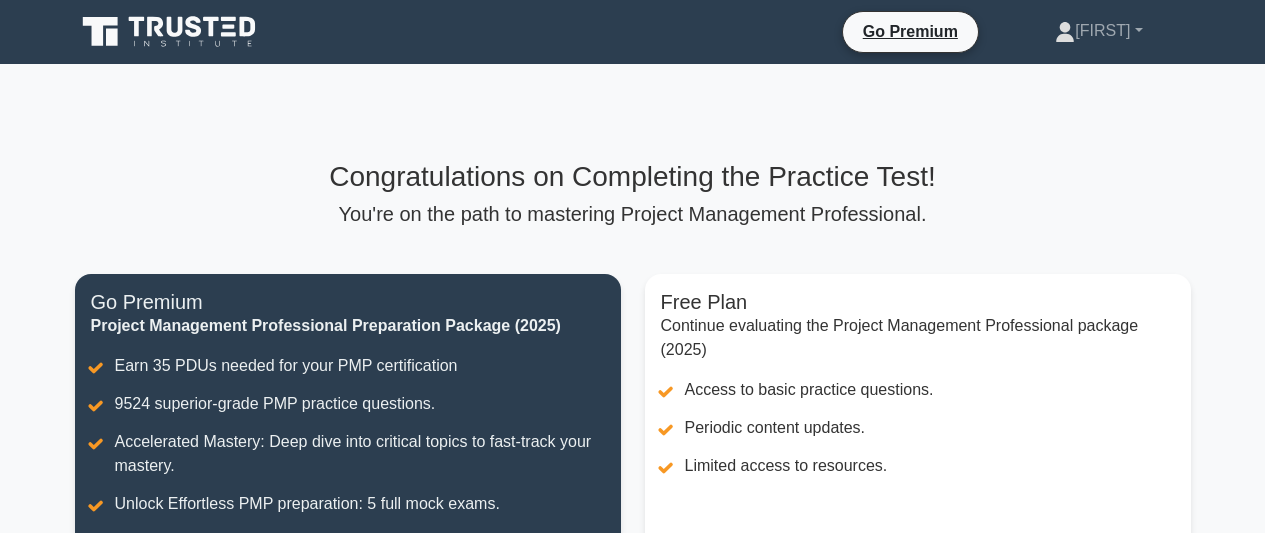 scroll, scrollTop: 0, scrollLeft: 0, axis: both 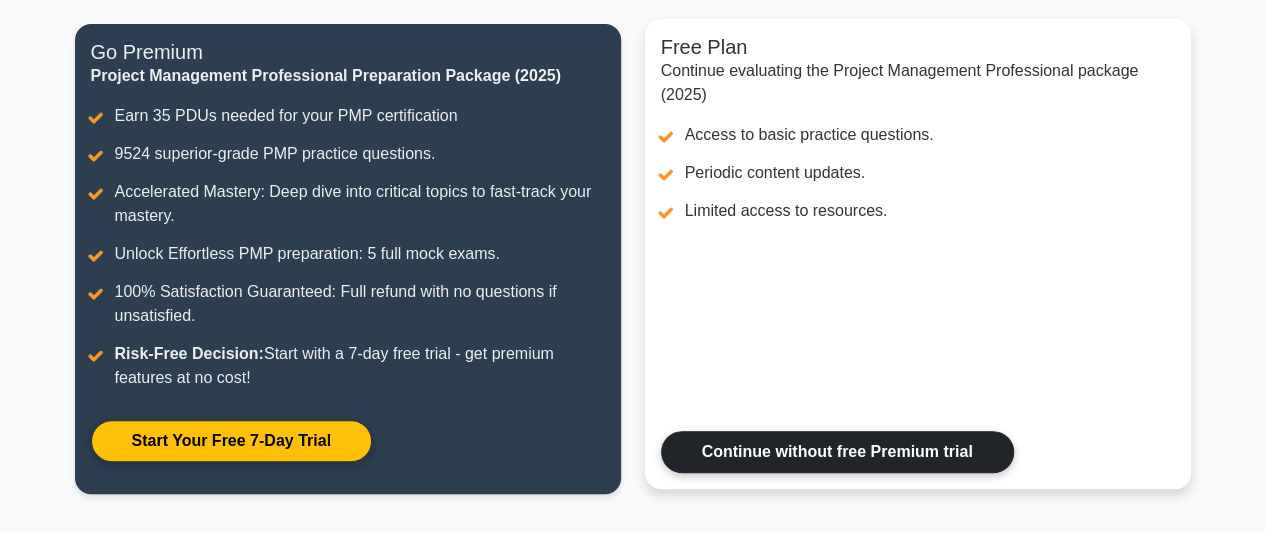 click on "Continue without free Premium trial" at bounding box center [837, 452] 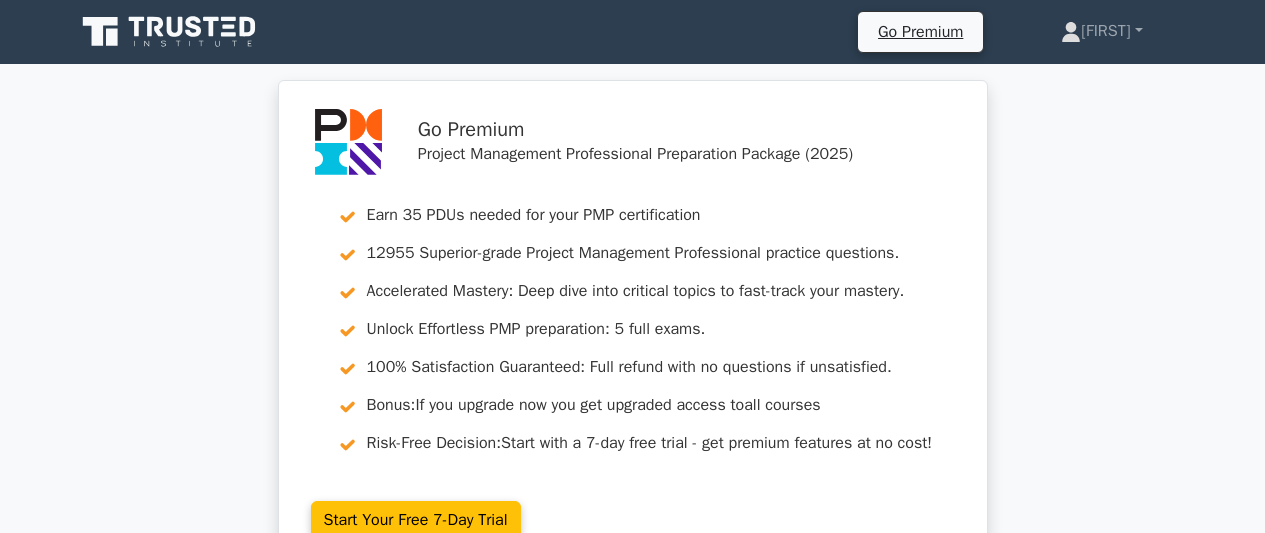 scroll, scrollTop: 0, scrollLeft: 0, axis: both 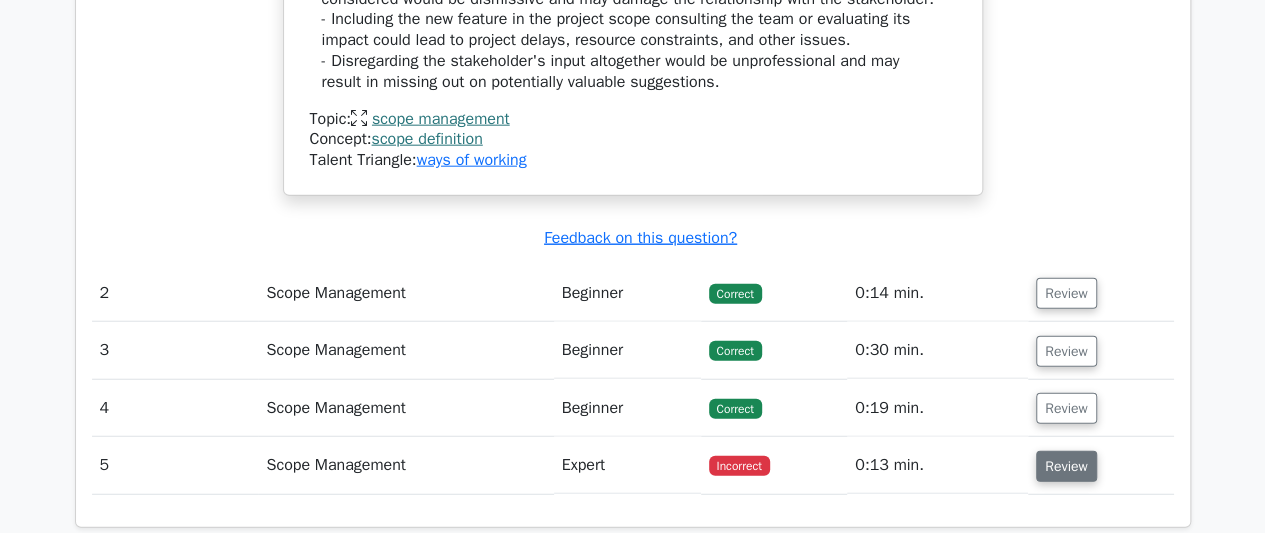 click on "Review" at bounding box center (1066, 466) 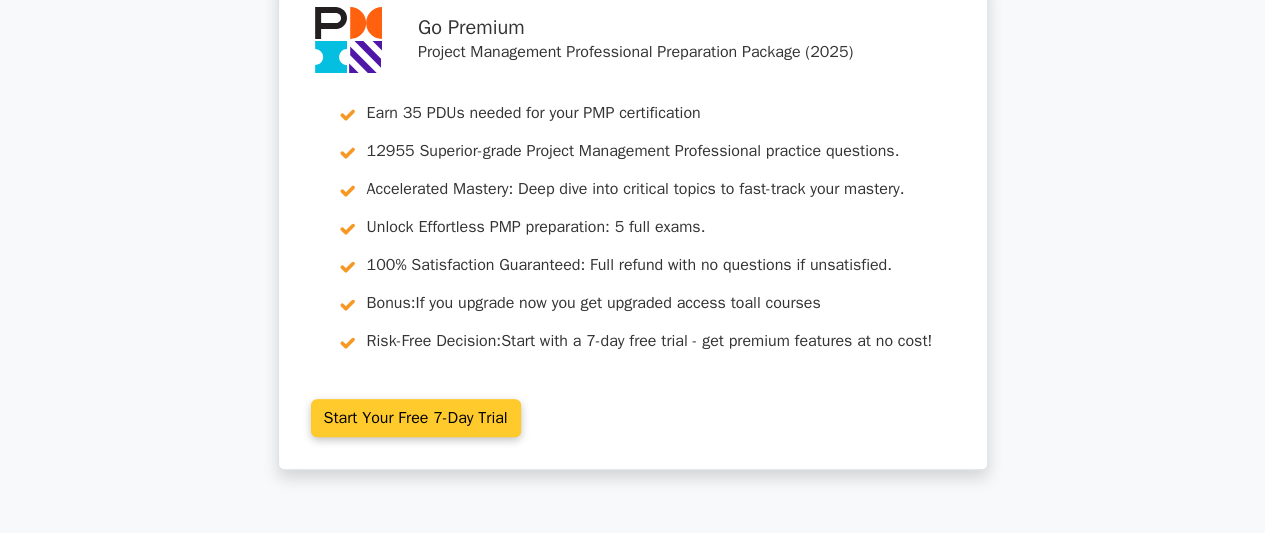 scroll, scrollTop: 4200, scrollLeft: 0, axis: vertical 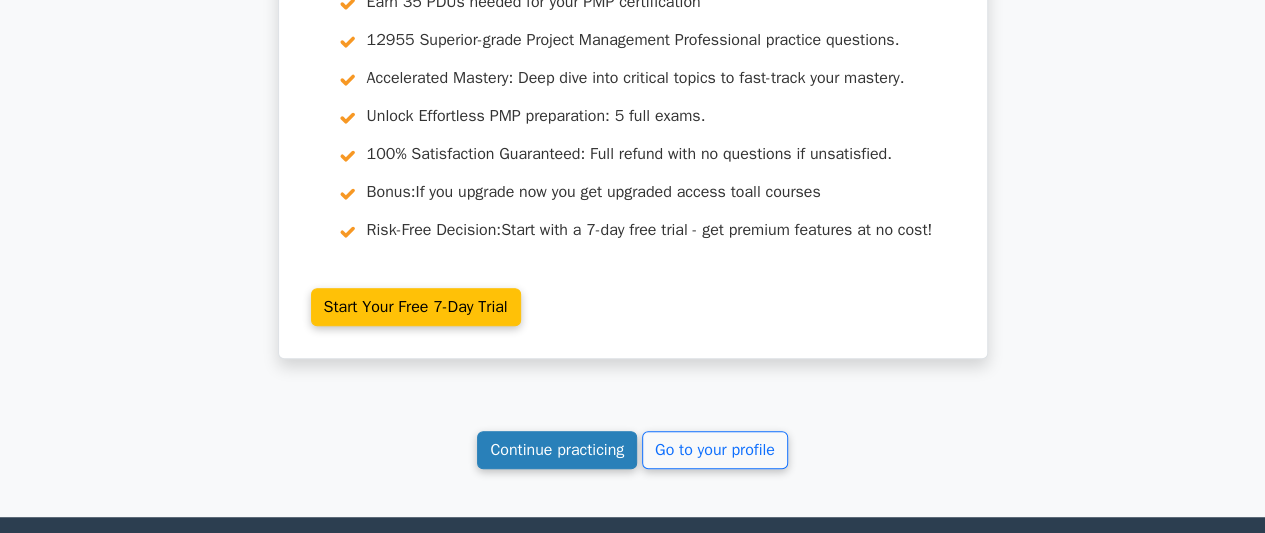 click on "Continue practicing" at bounding box center [557, 450] 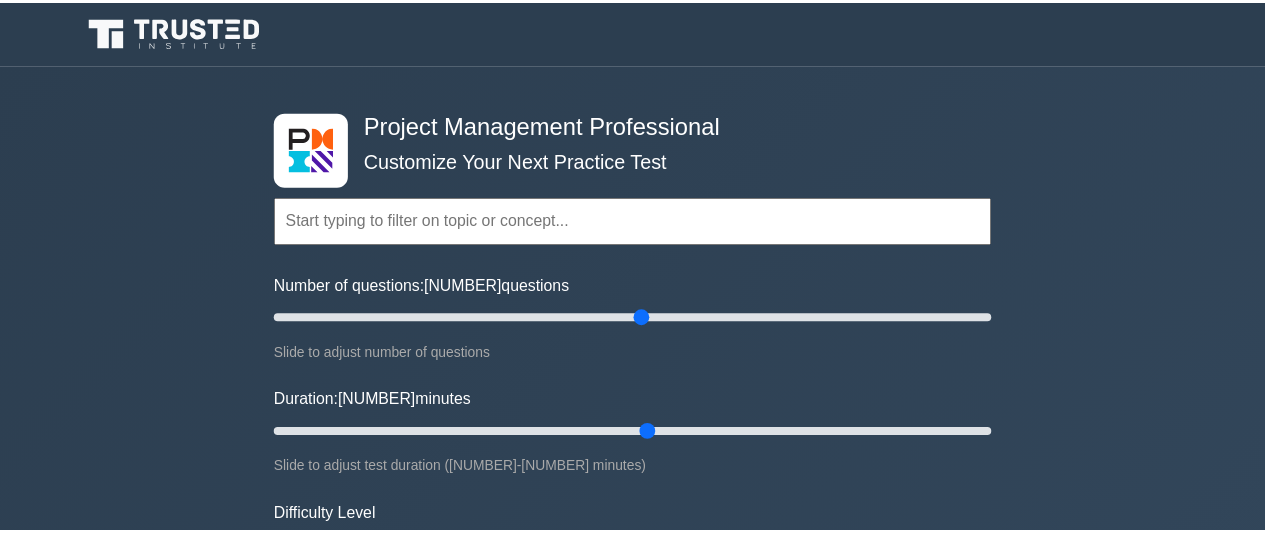 scroll, scrollTop: 0, scrollLeft: 0, axis: both 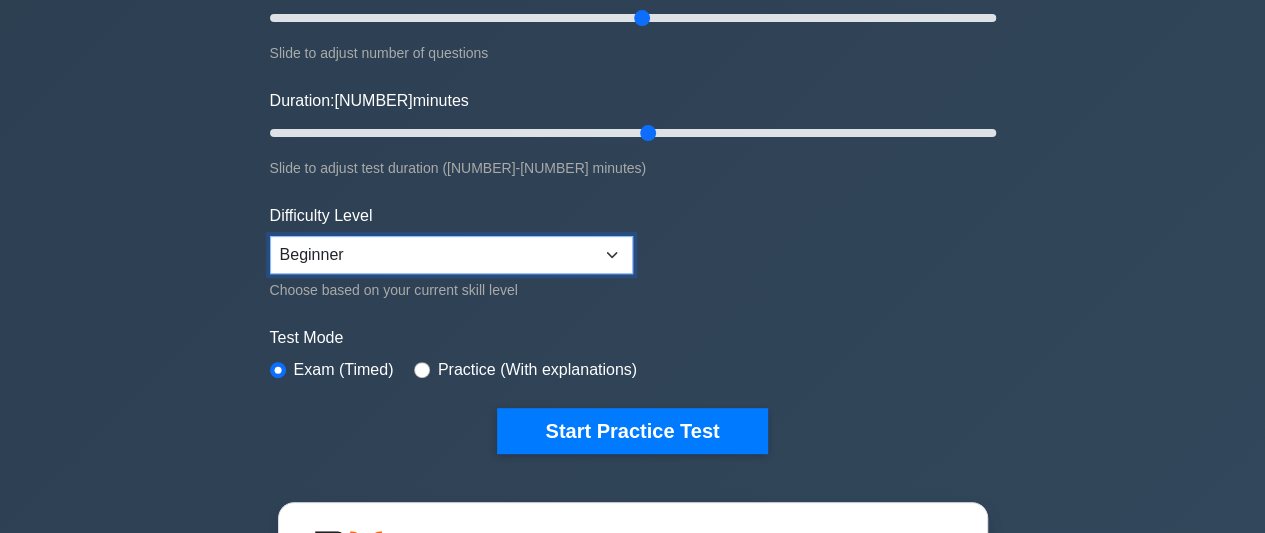 click on "Beginner
Intermediate
Expert" at bounding box center (451, 255) 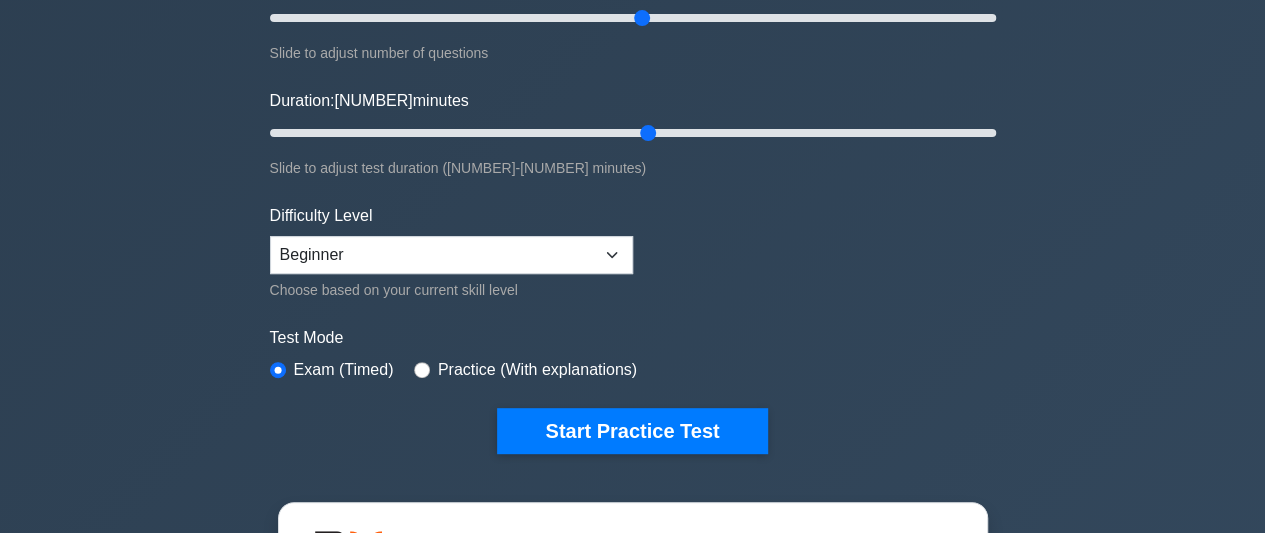 click on "Topics
Scope Management
Time Management
Cost Management
Quality Management
Risk Management
Integration Management
Human Resource Management
Communication Management
Procurement Management" at bounding box center [633, 145] 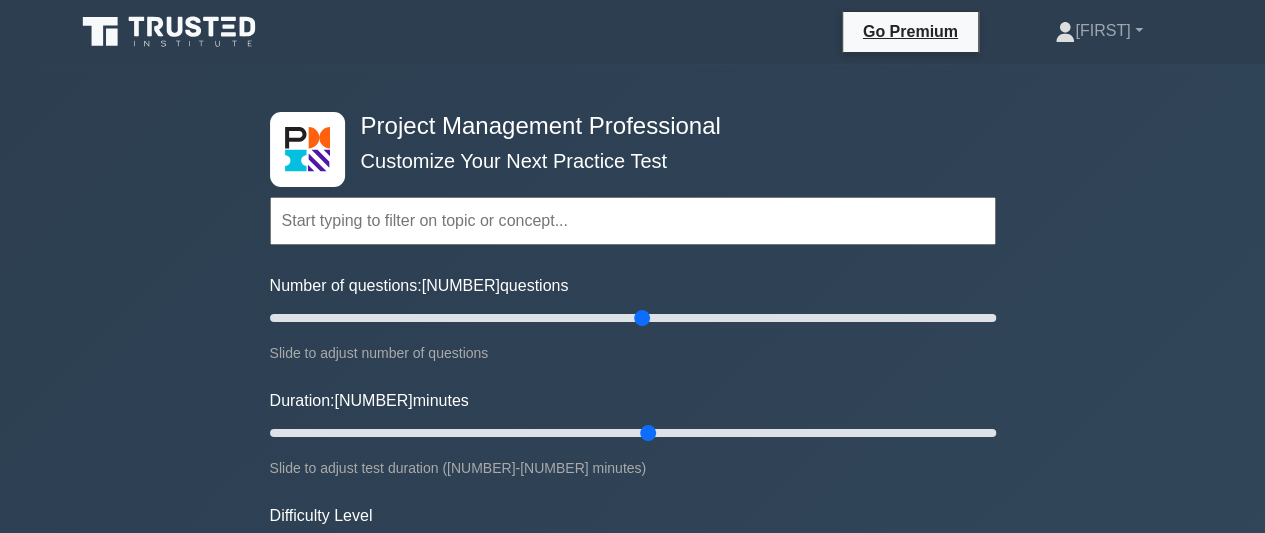 scroll, scrollTop: 0, scrollLeft: 0, axis: both 